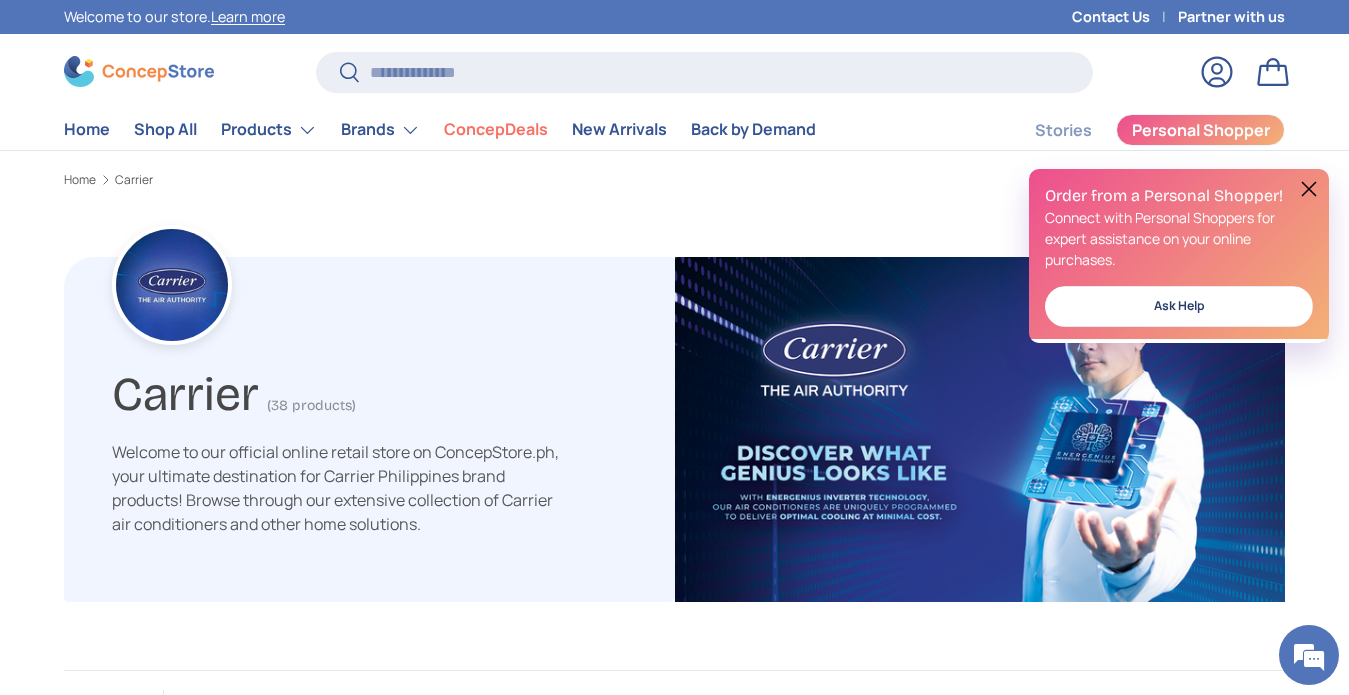 scroll, scrollTop: 0, scrollLeft: 0, axis: both 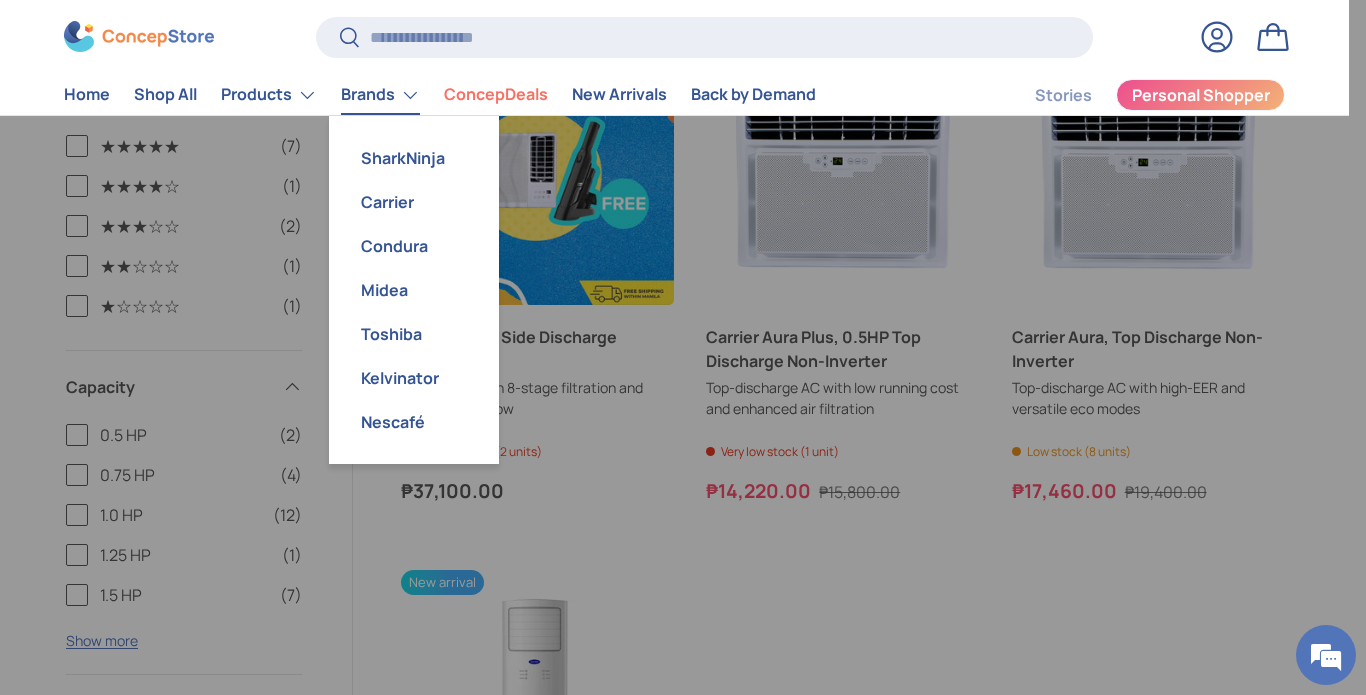 click on "Brands" at bounding box center [380, 95] 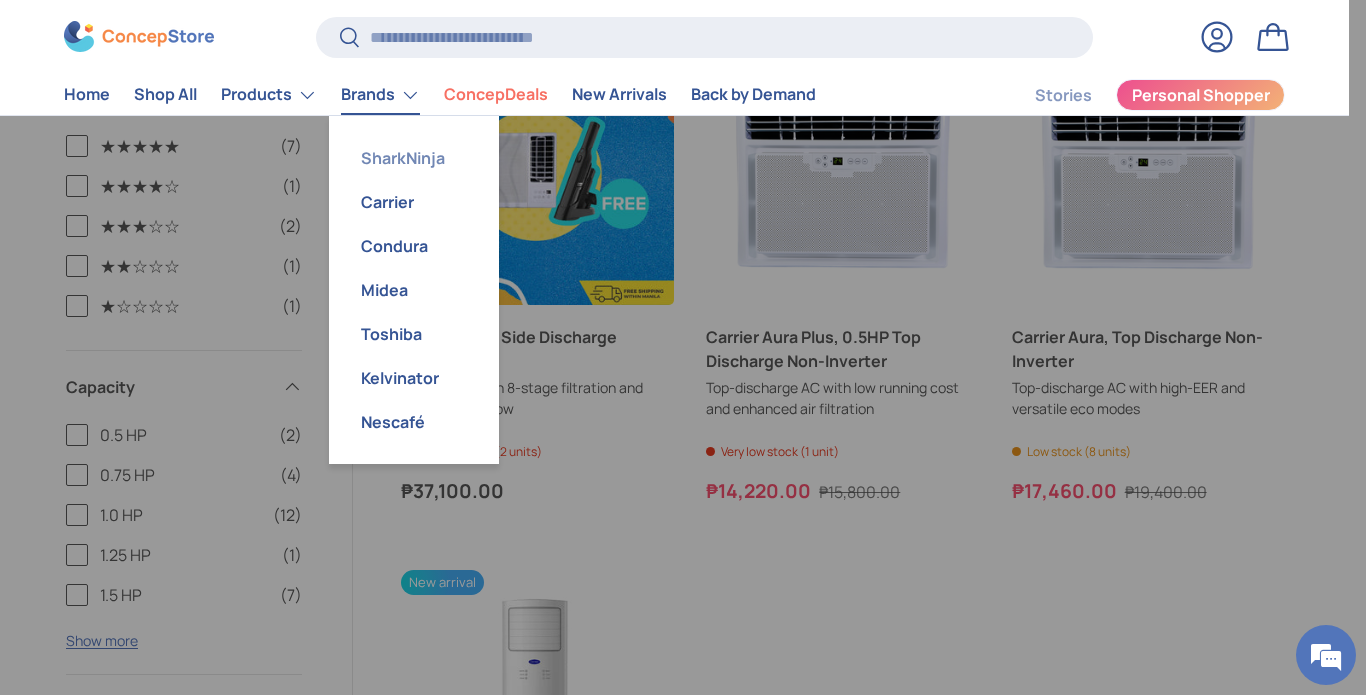 click on "SharkNinja" at bounding box center (414, 158) 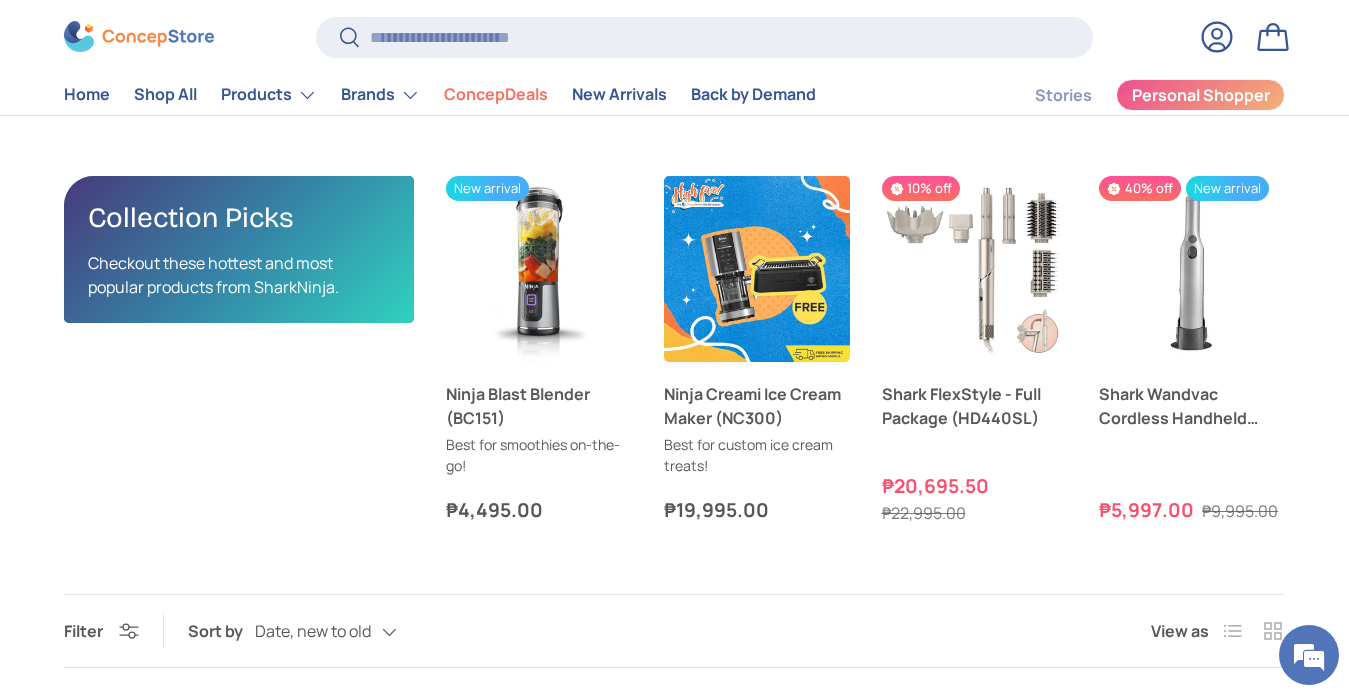 scroll, scrollTop: 500, scrollLeft: 0, axis: vertical 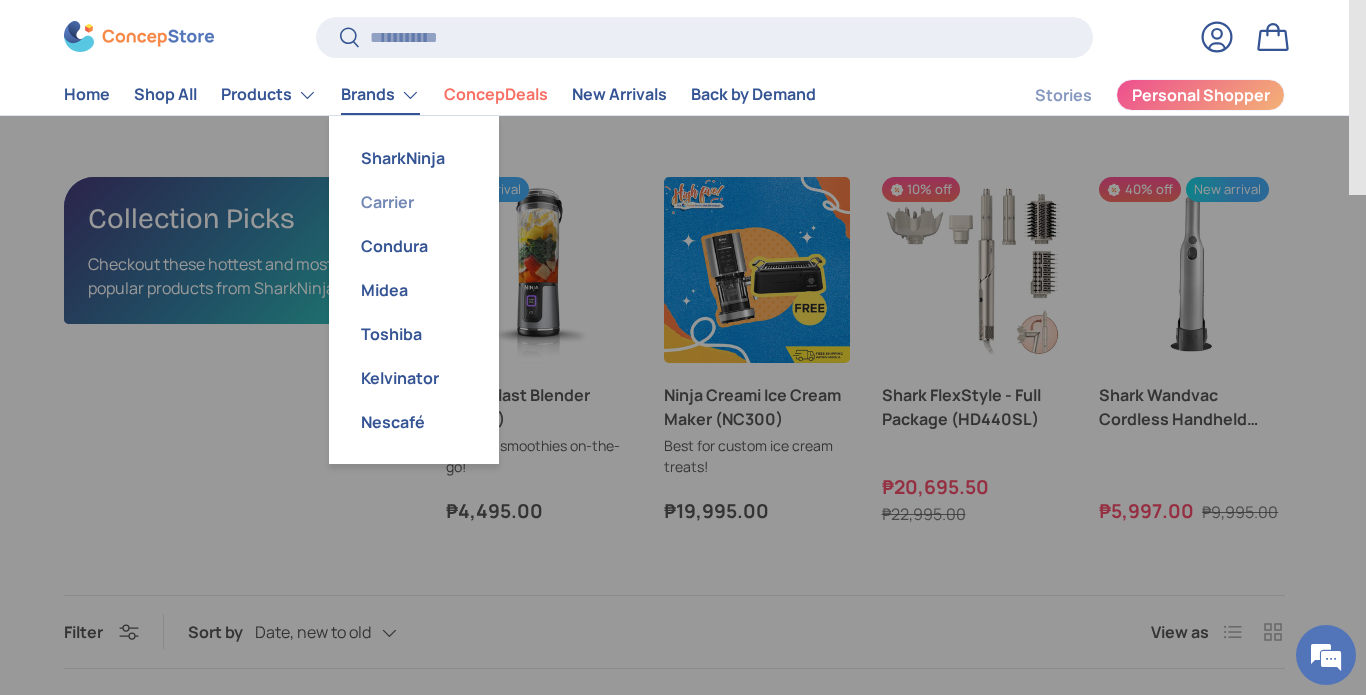 click on "Carrier" at bounding box center [414, 202] 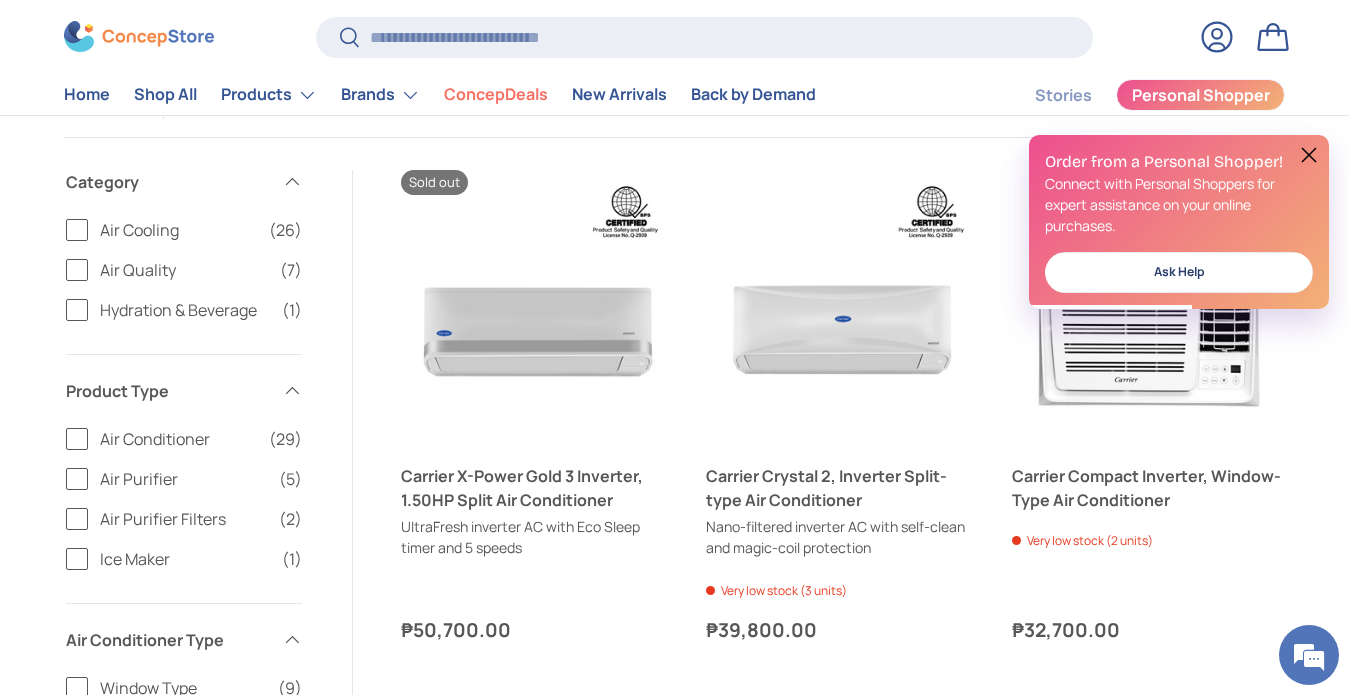 scroll, scrollTop: 600, scrollLeft: 0, axis: vertical 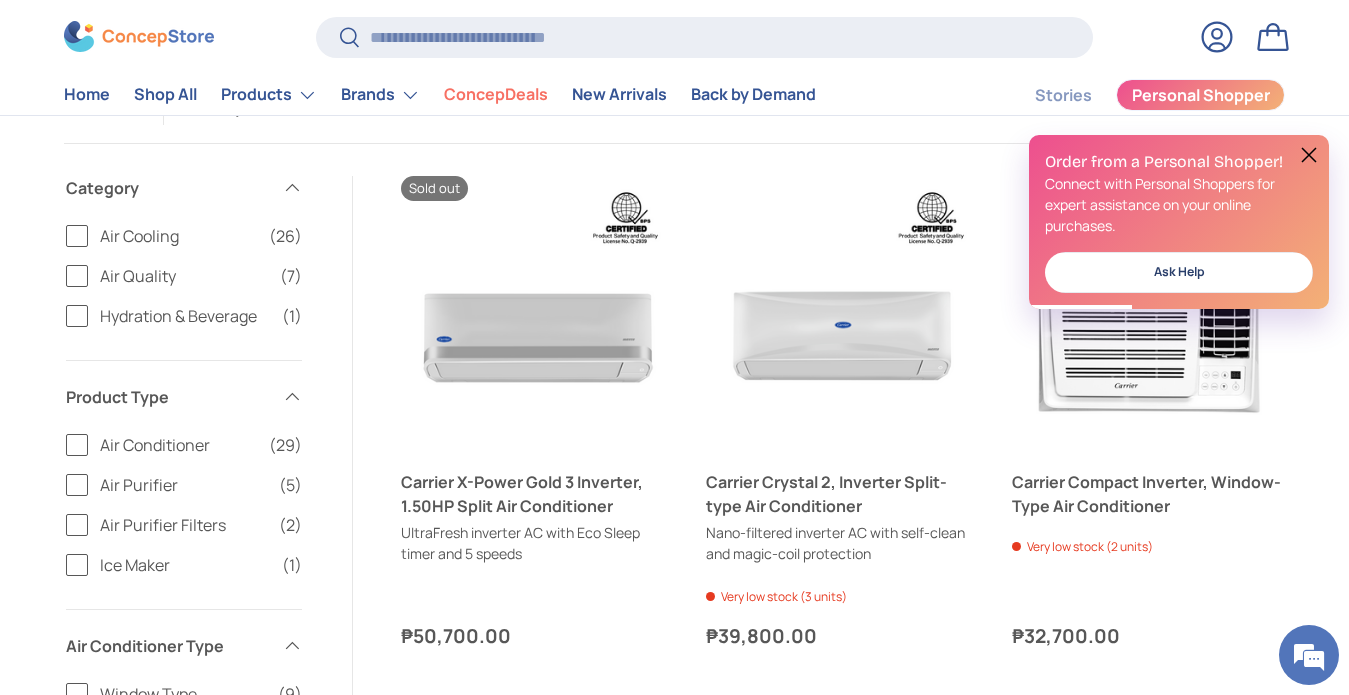 click on "Air Cooling
(26)" at bounding box center (184, 236) 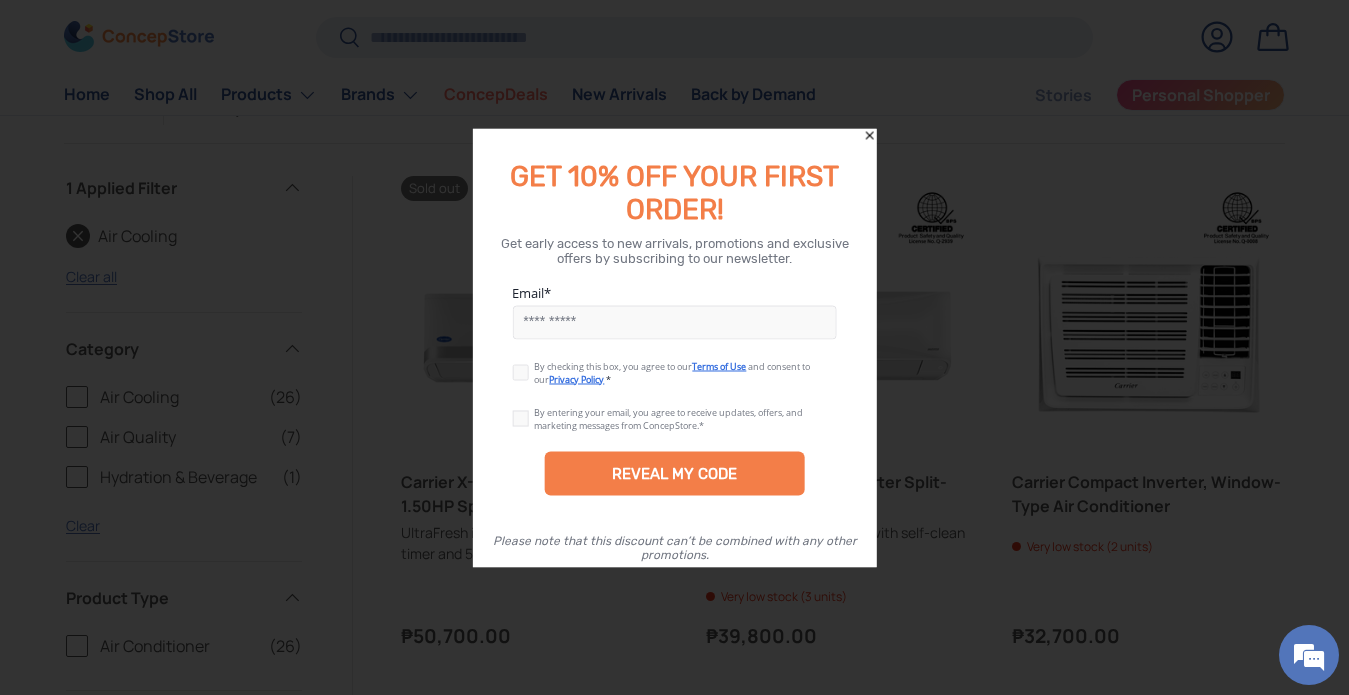 click 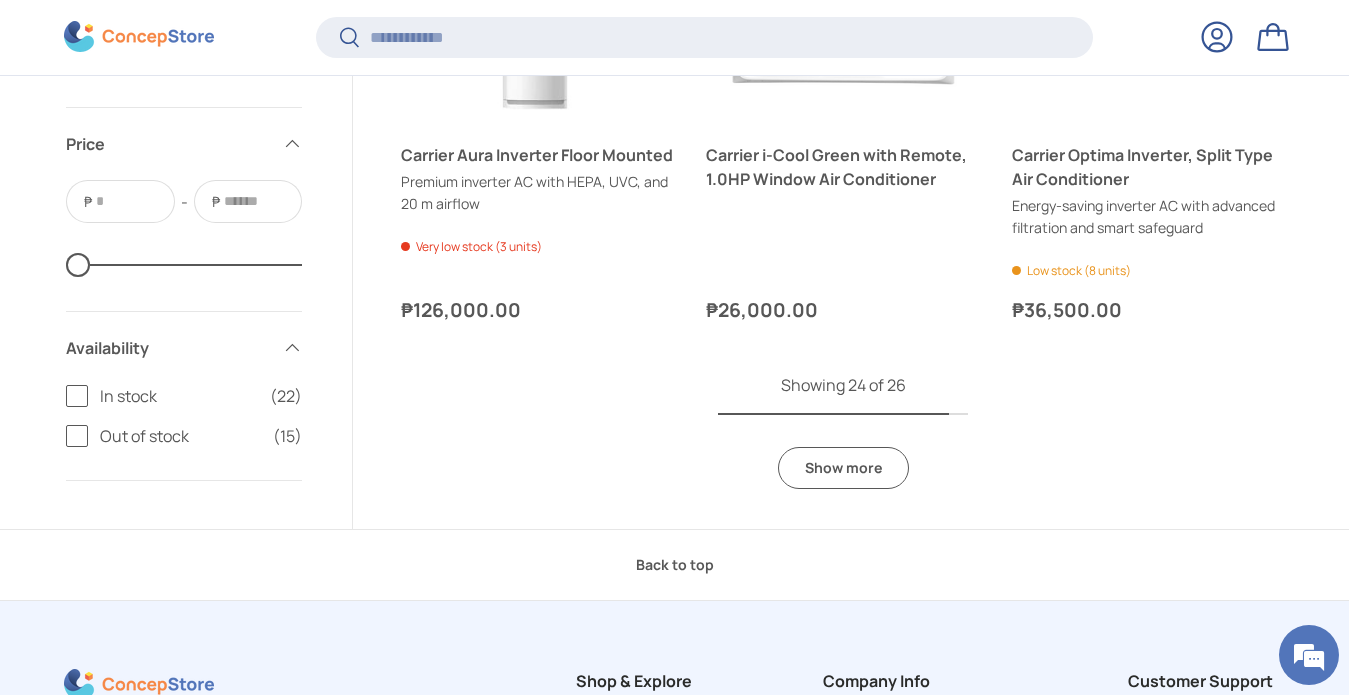 scroll, scrollTop: 4596, scrollLeft: 0, axis: vertical 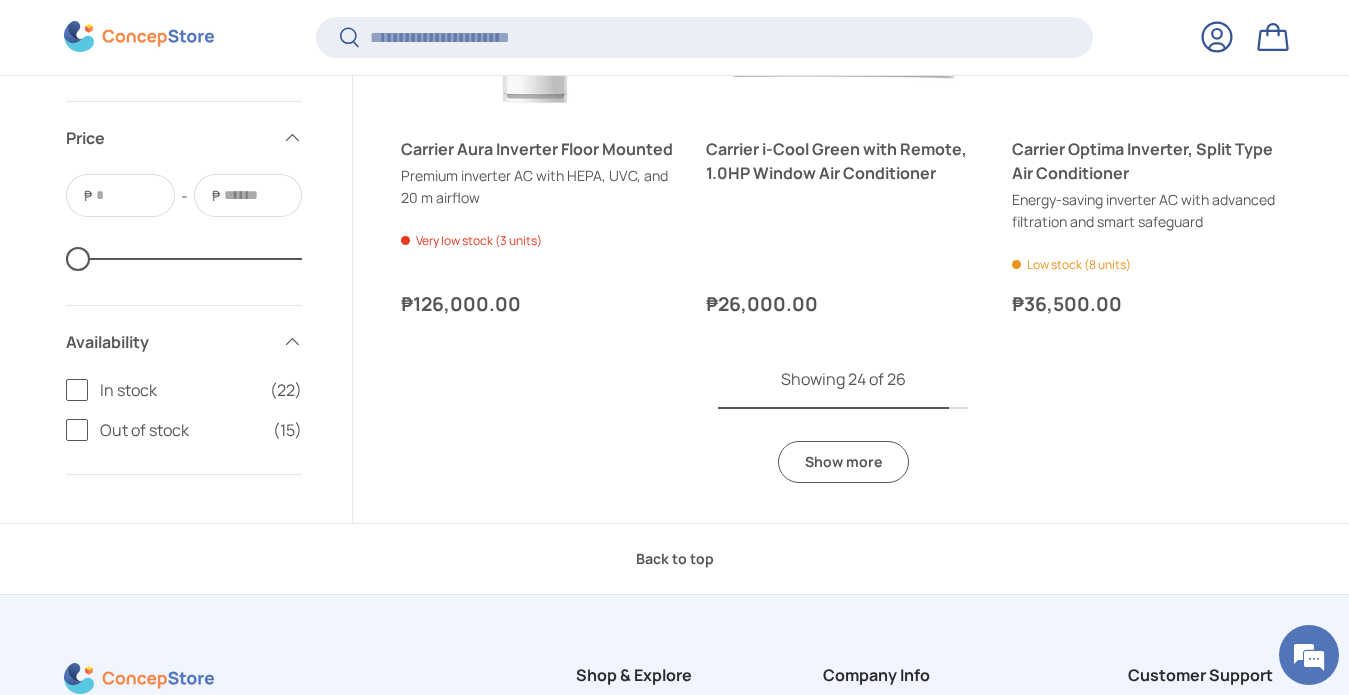 click on "Show more" at bounding box center (843, 462) 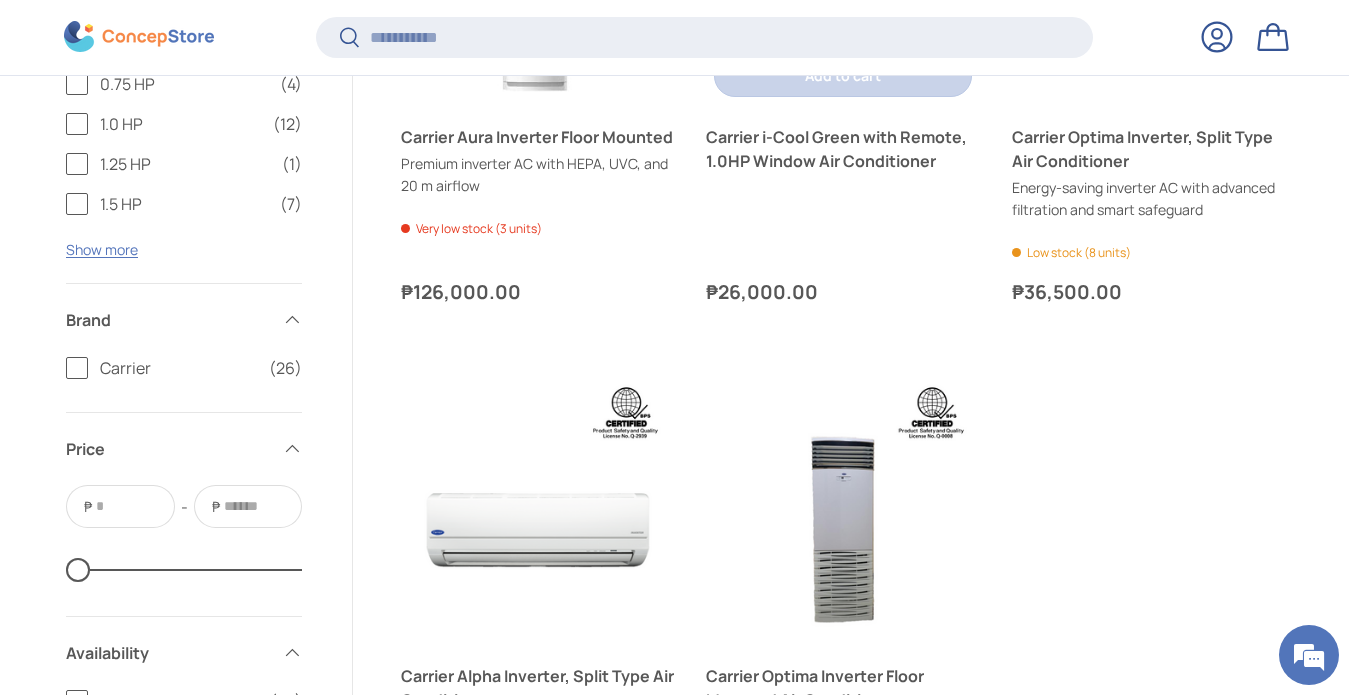scroll, scrollTop: 4696, scrollLeft: 0, axis: vertical 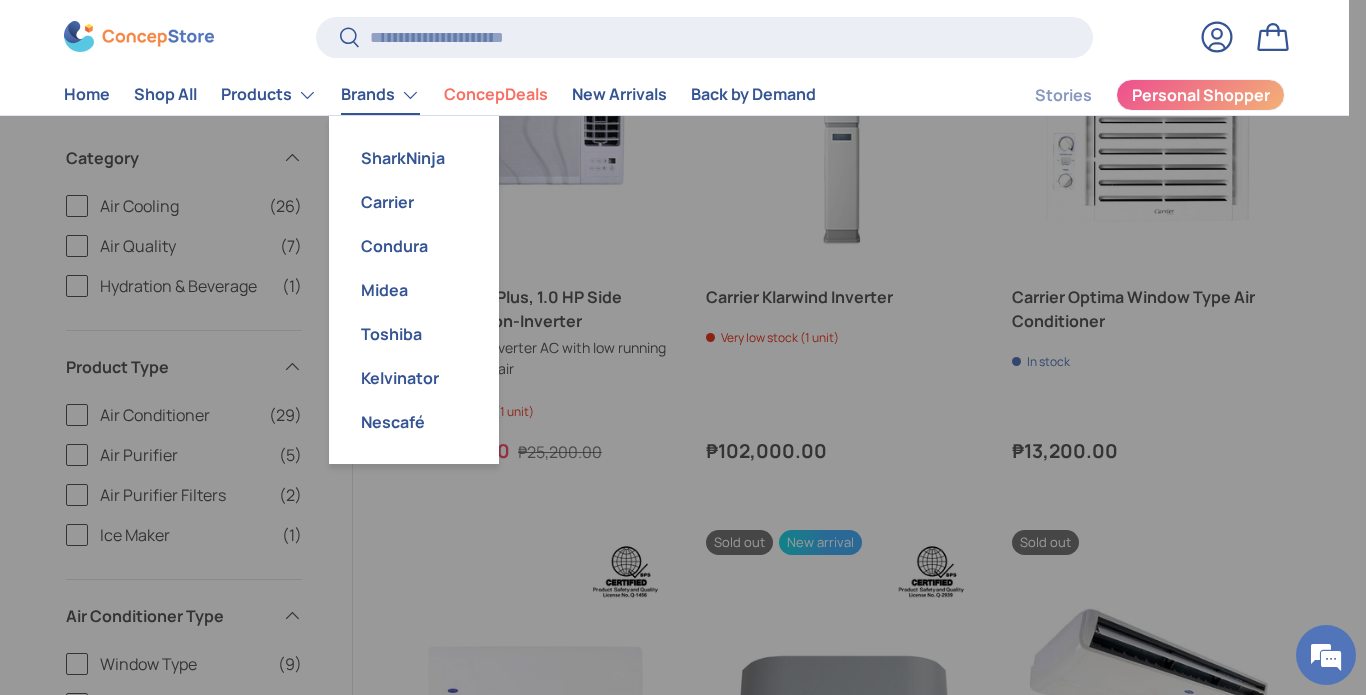 click on "Brands" at bounding box center (380, 95) 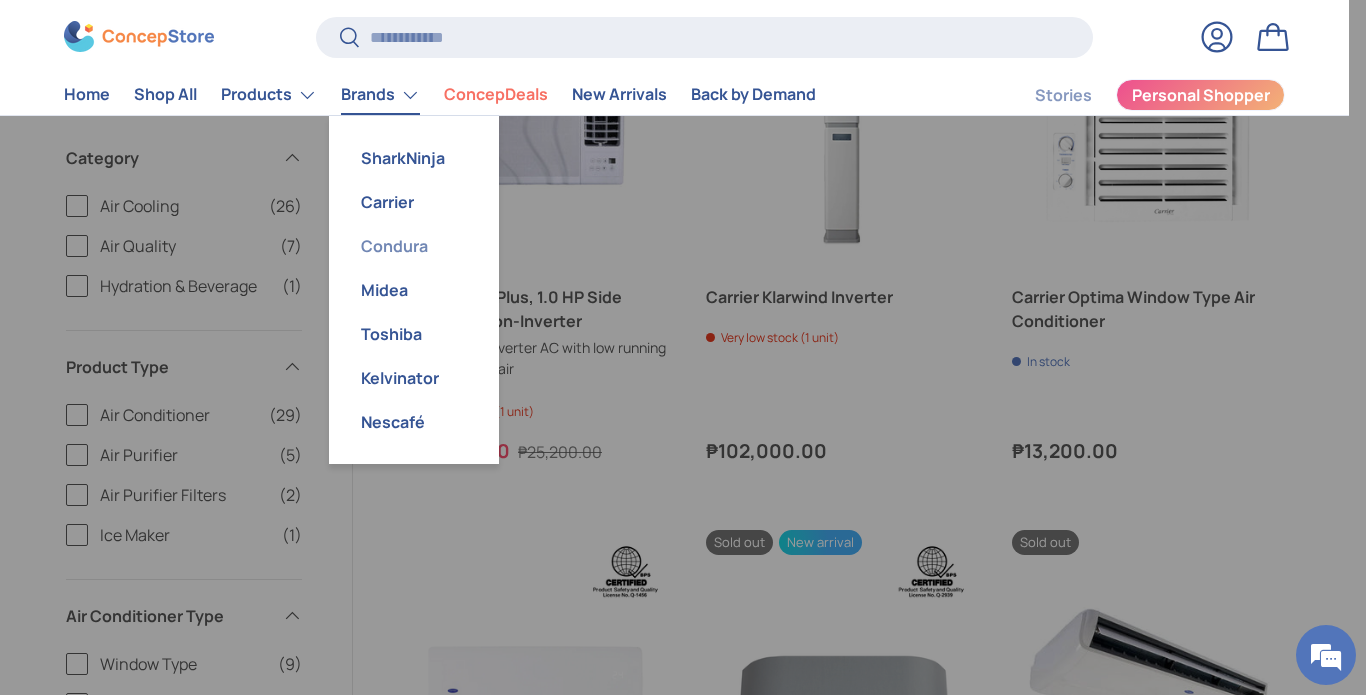 click on "Condura" at bounding box center (414, 246) 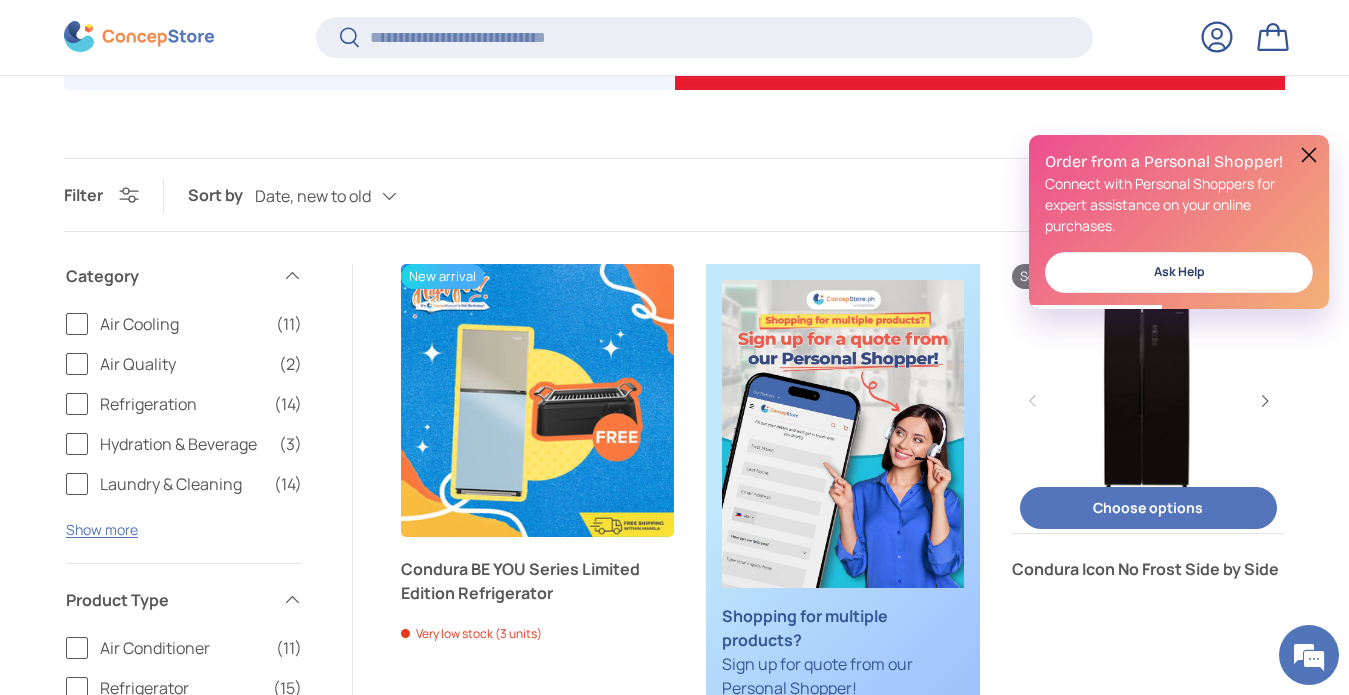 scroll, scrollTop: 591, scrollLeft: 0, axis: vertical 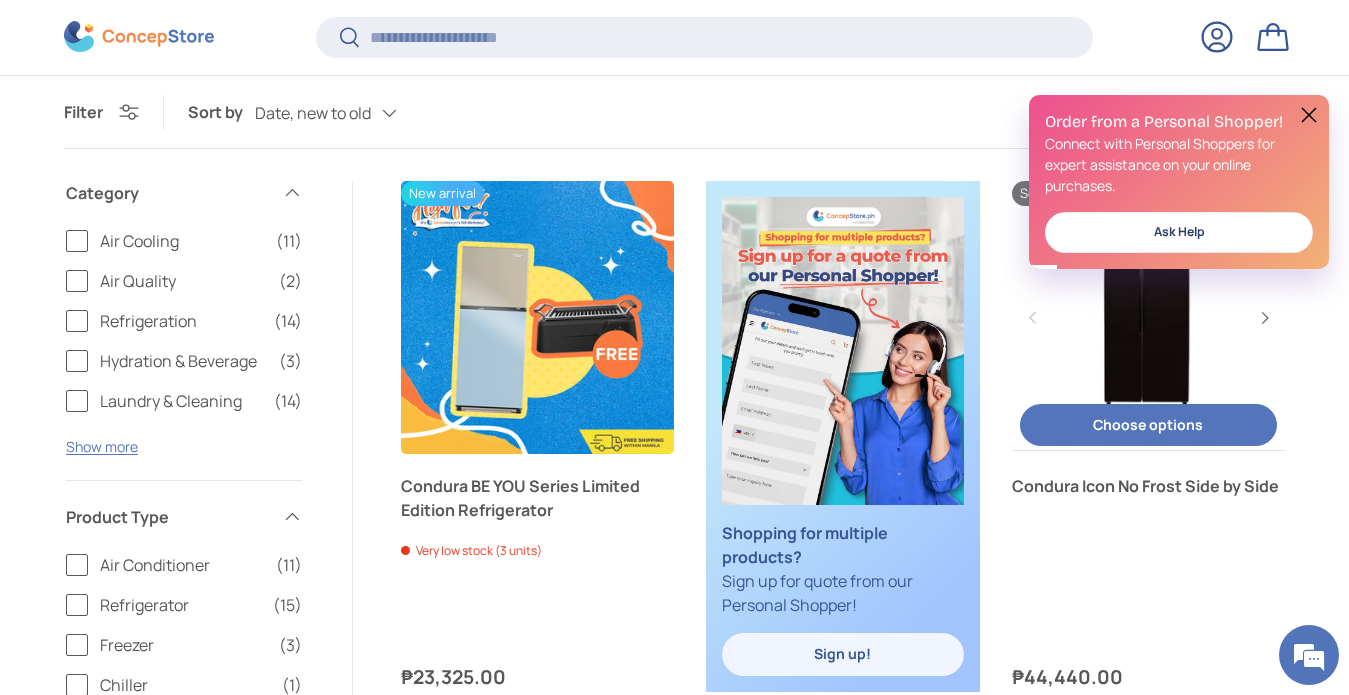 click at bounding box center (1148, 317) 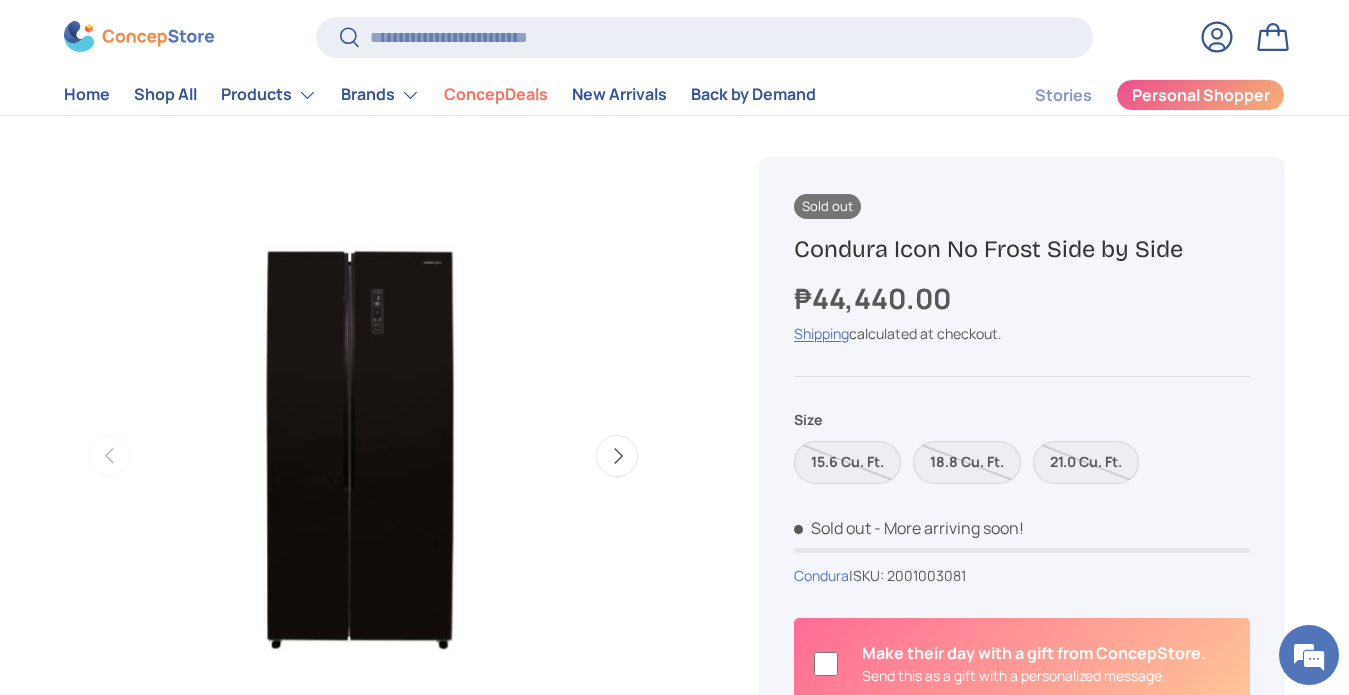 click on "Next" at bounding box center (617, 456) 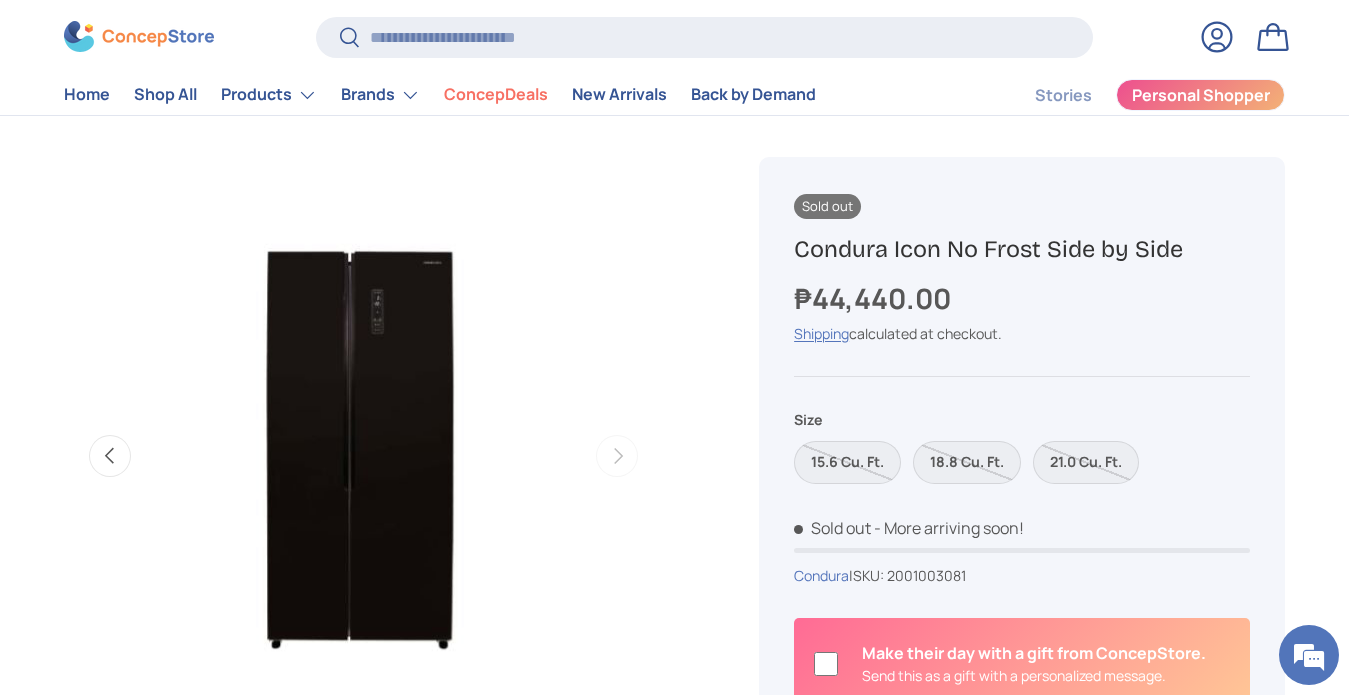 scroll, scrollTop: 100, scrollLeft: 0, axis: vertical 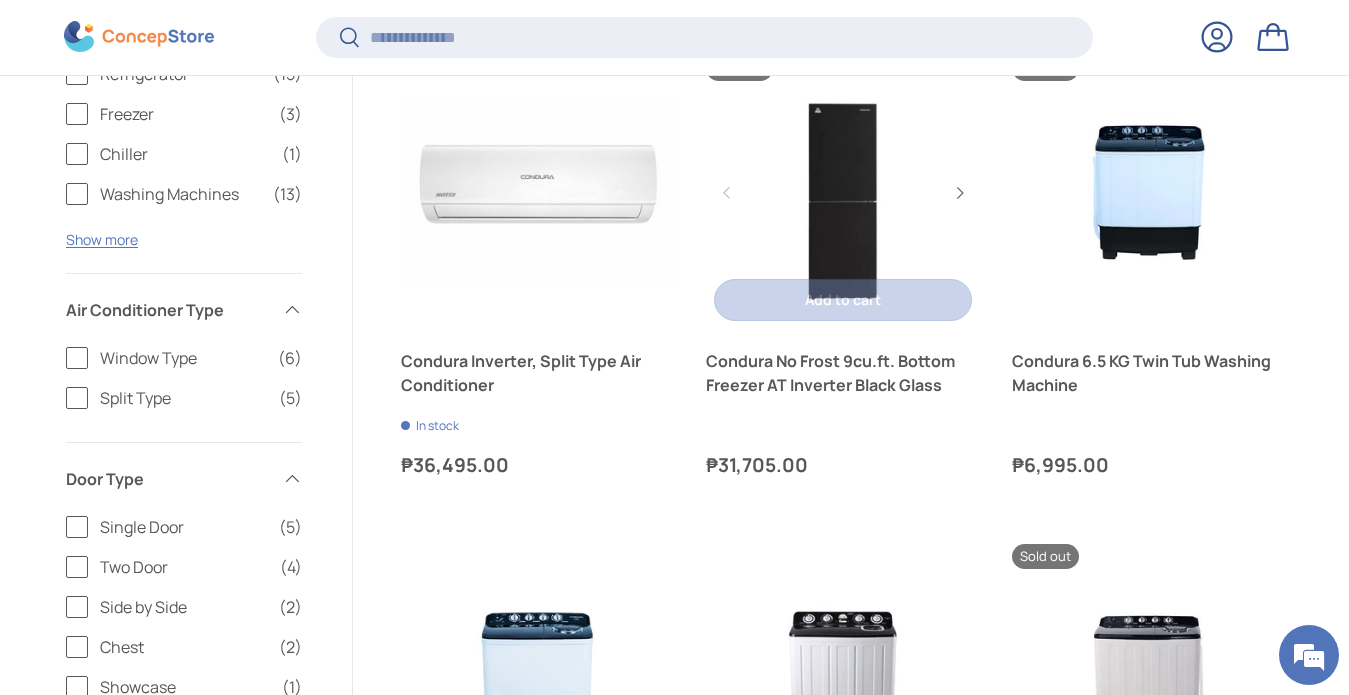 click at bounding box center [842, 192] 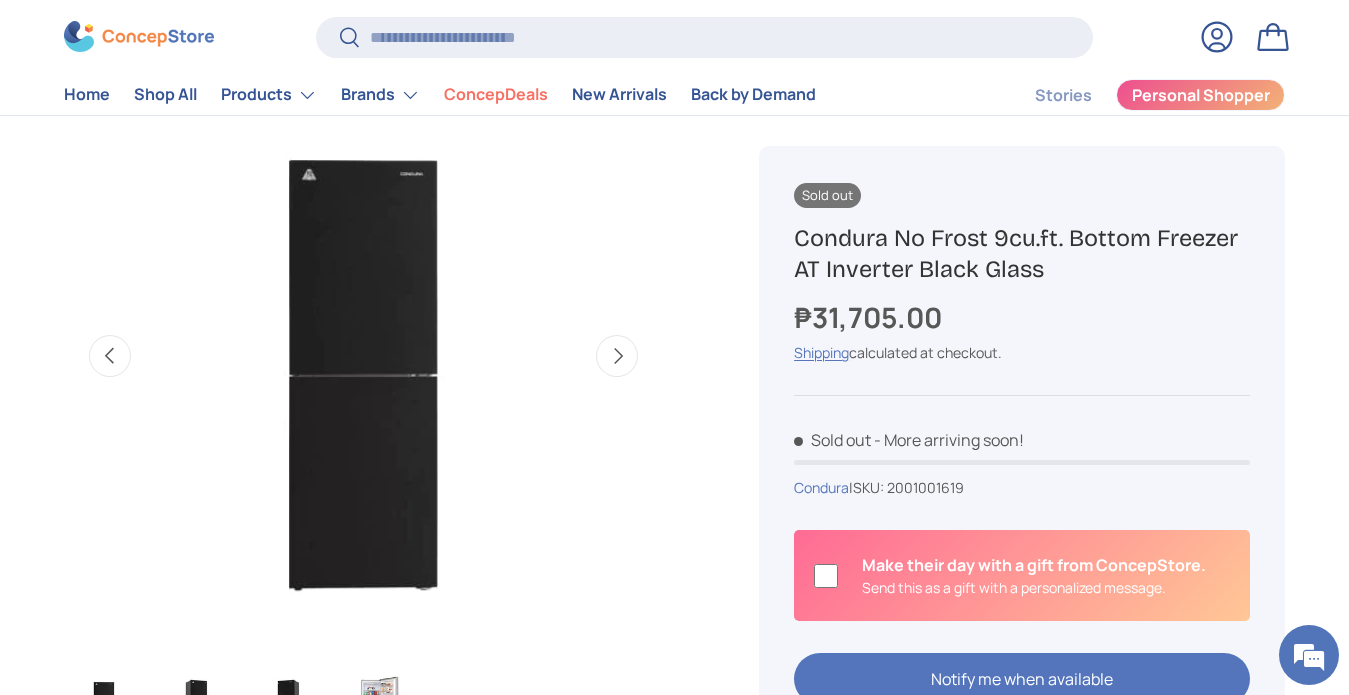 click on "Next" at bounding box center (617, 356) 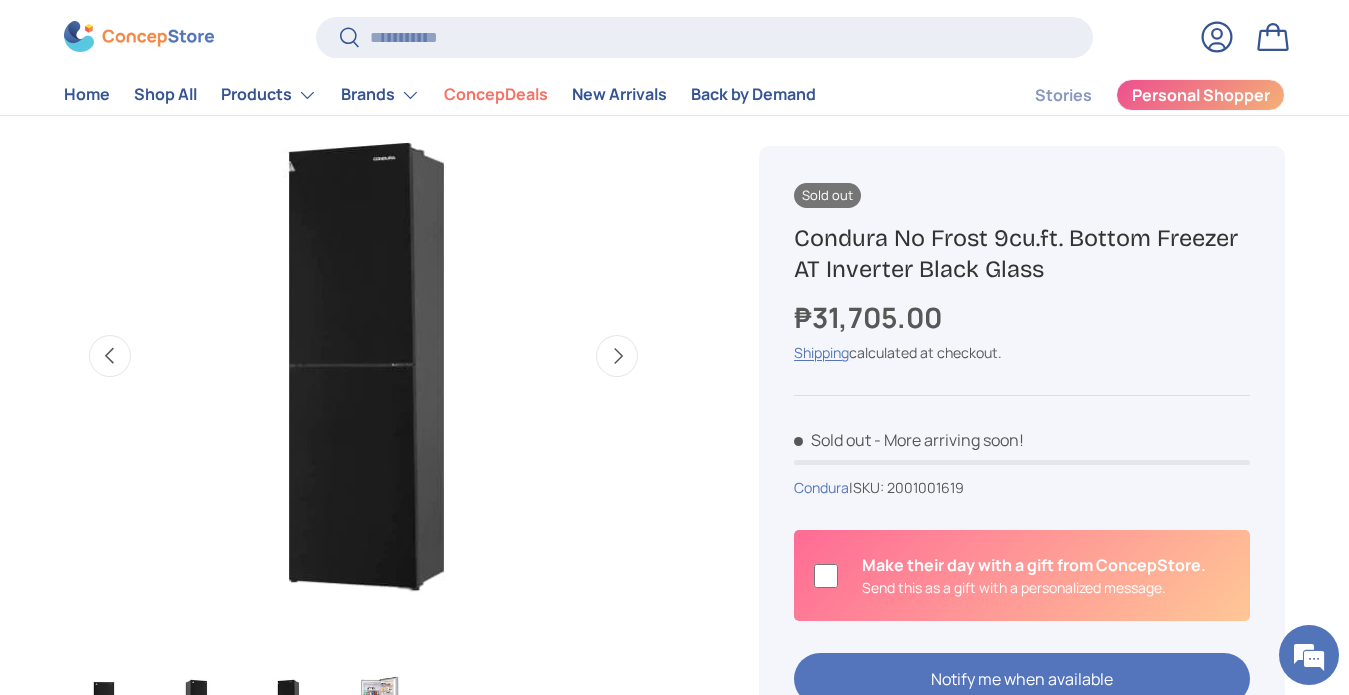 click on "Next" at bounding box center [617, 356] 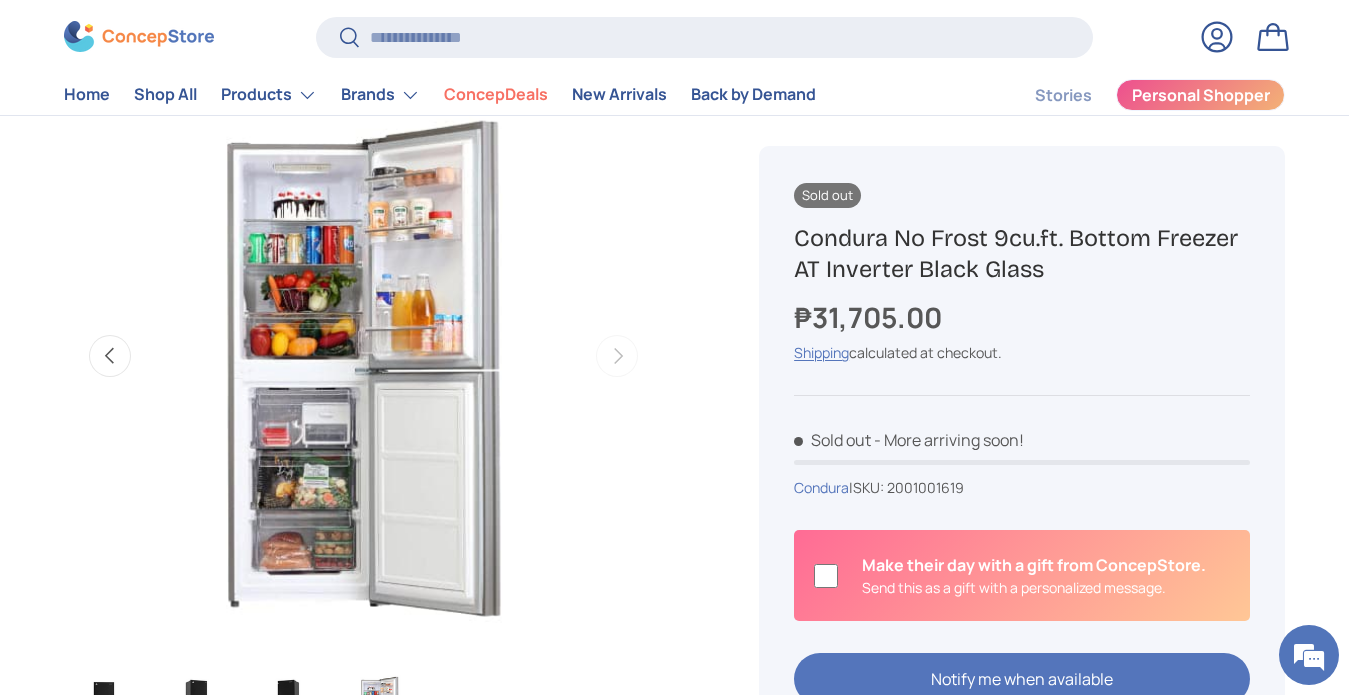 scroll, scrollTop: 0, scrollLeft: 1827, axis: horizontal 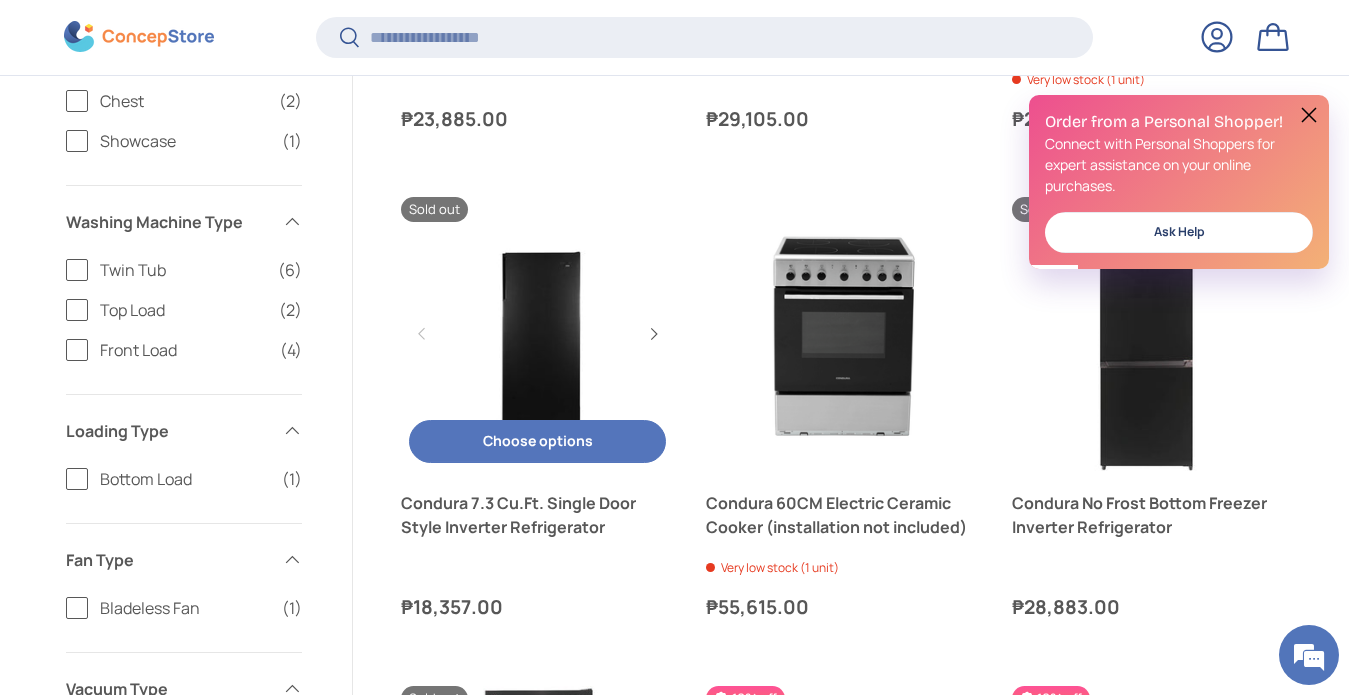 click at bounding box center (537, 333) 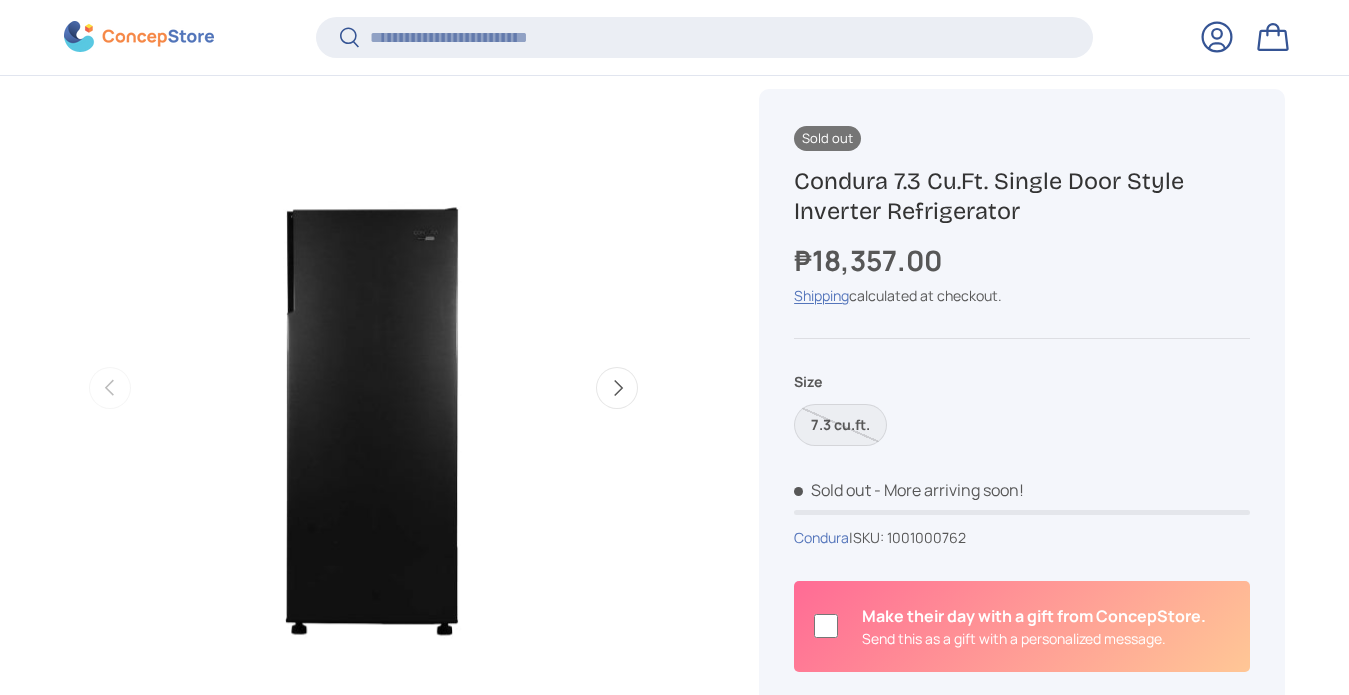 scroll, scrollTop: 796, scrollLeft: 0, axis: vertical 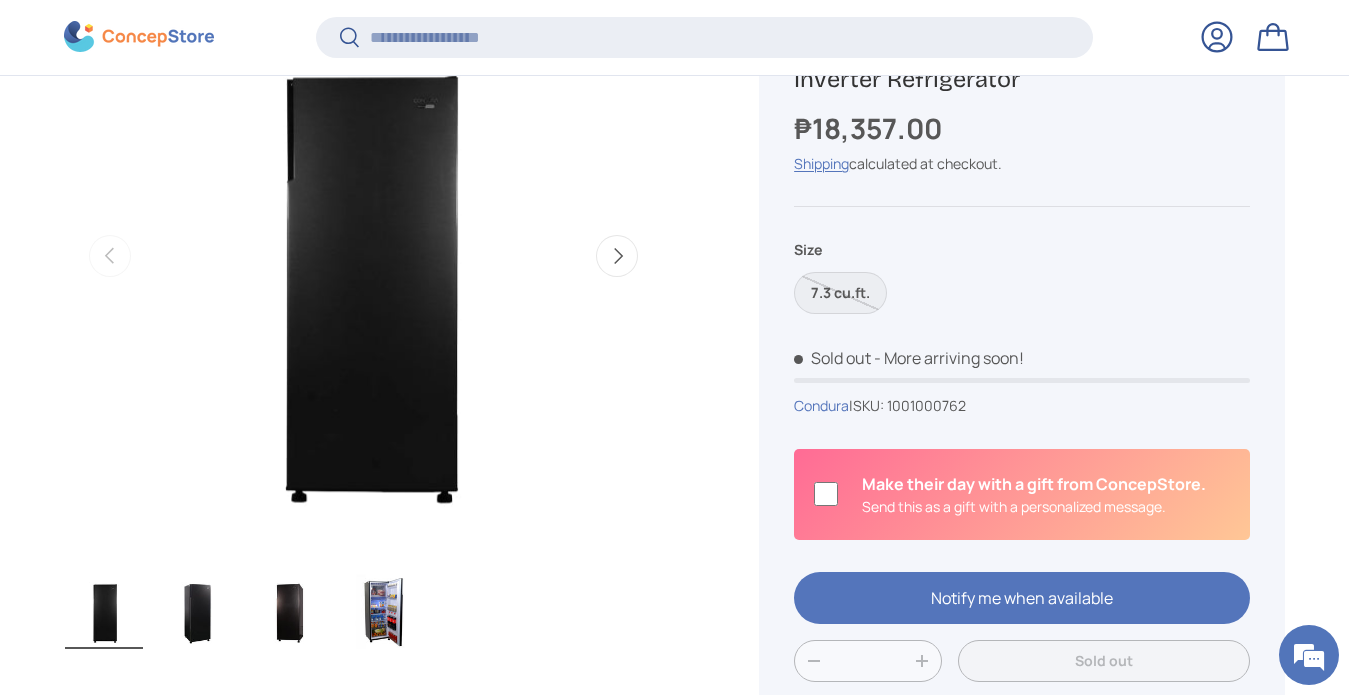 click on "Next" at bounding box center (617, 256) 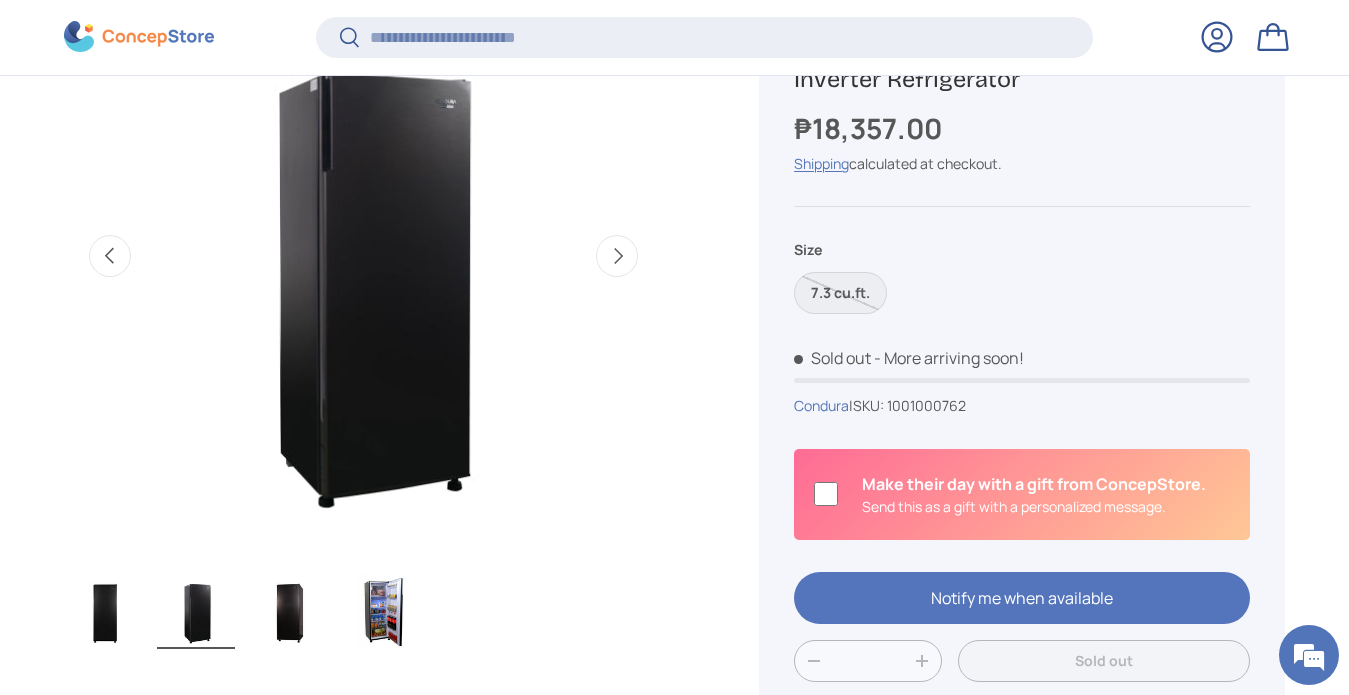 click on "Next" at bounding box center (617, 256) 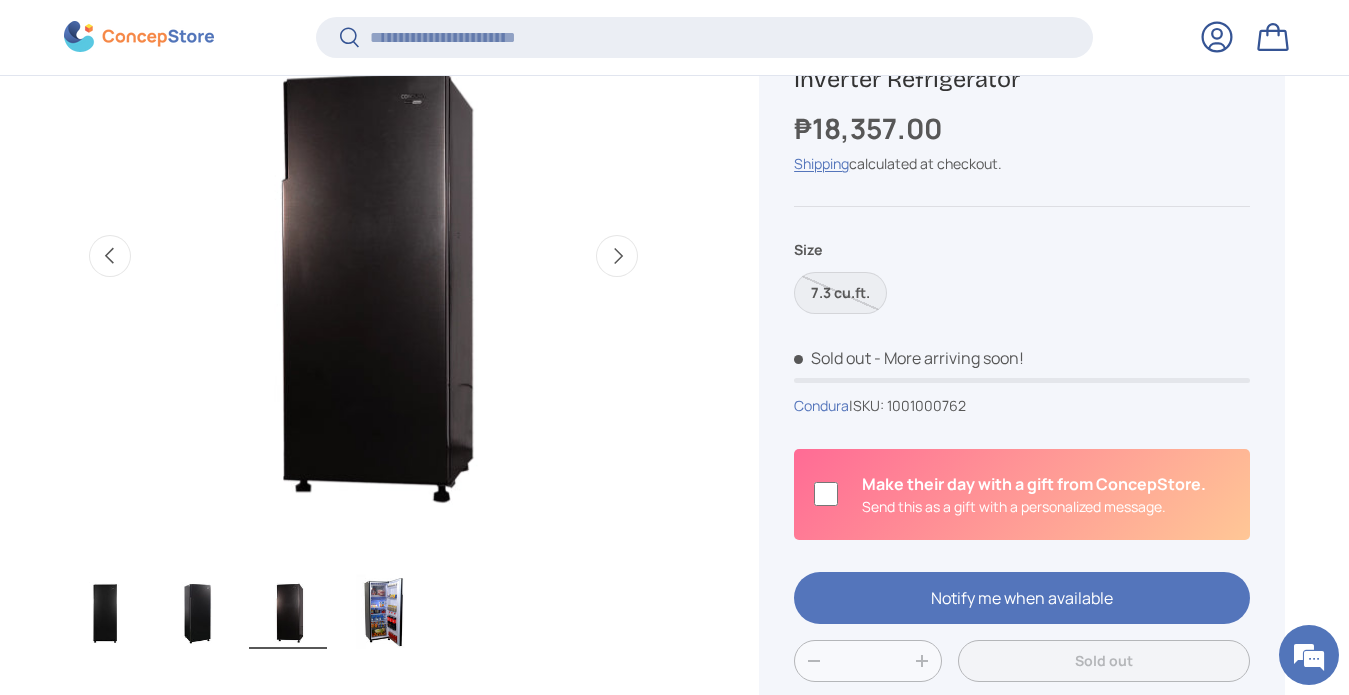 click on "Next" at bounding box center [617, 256] 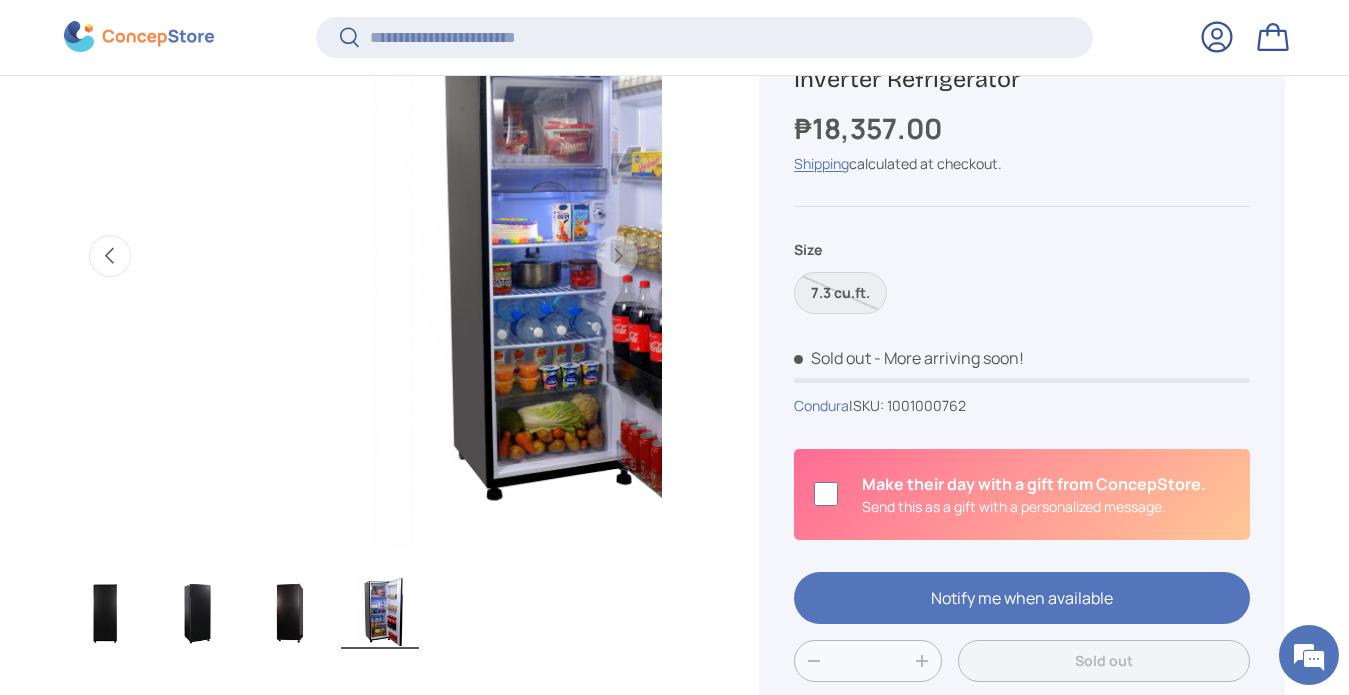 scroll, scrollTop: 0, scrollLeft: 1827, axis: horizontal 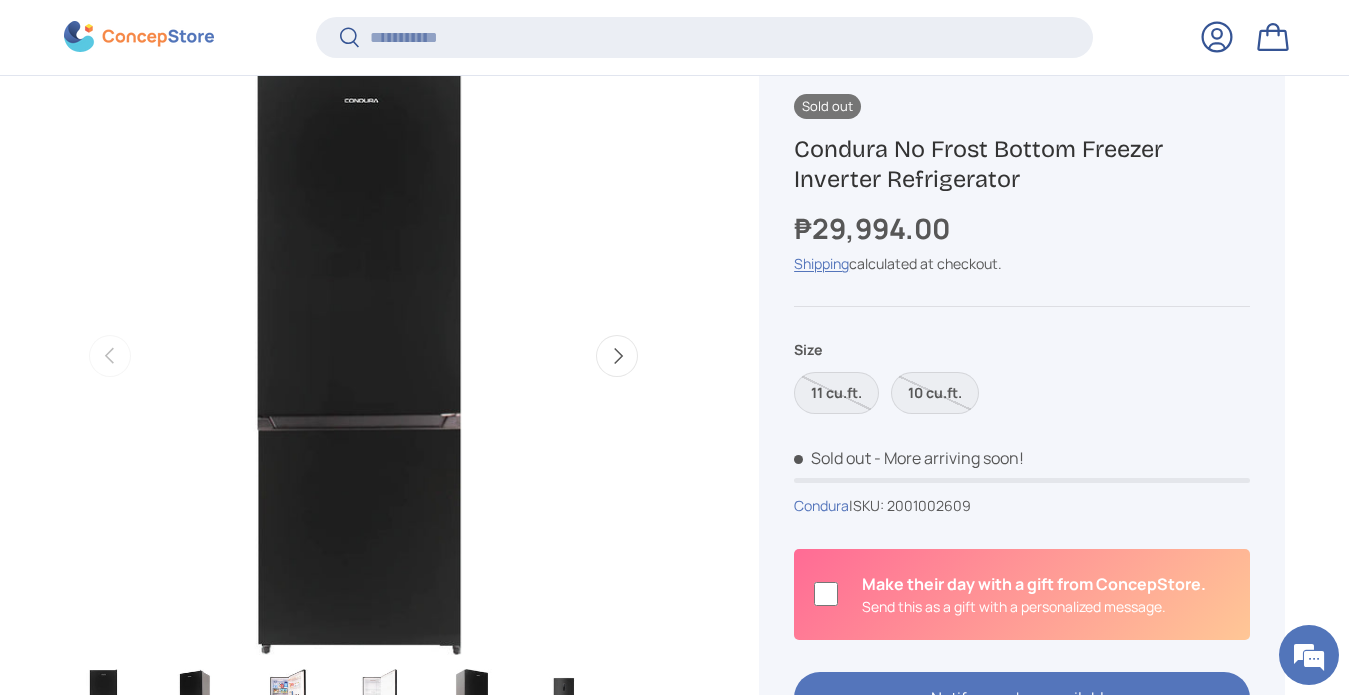 click on "Next" at bounding box center (617, 356) 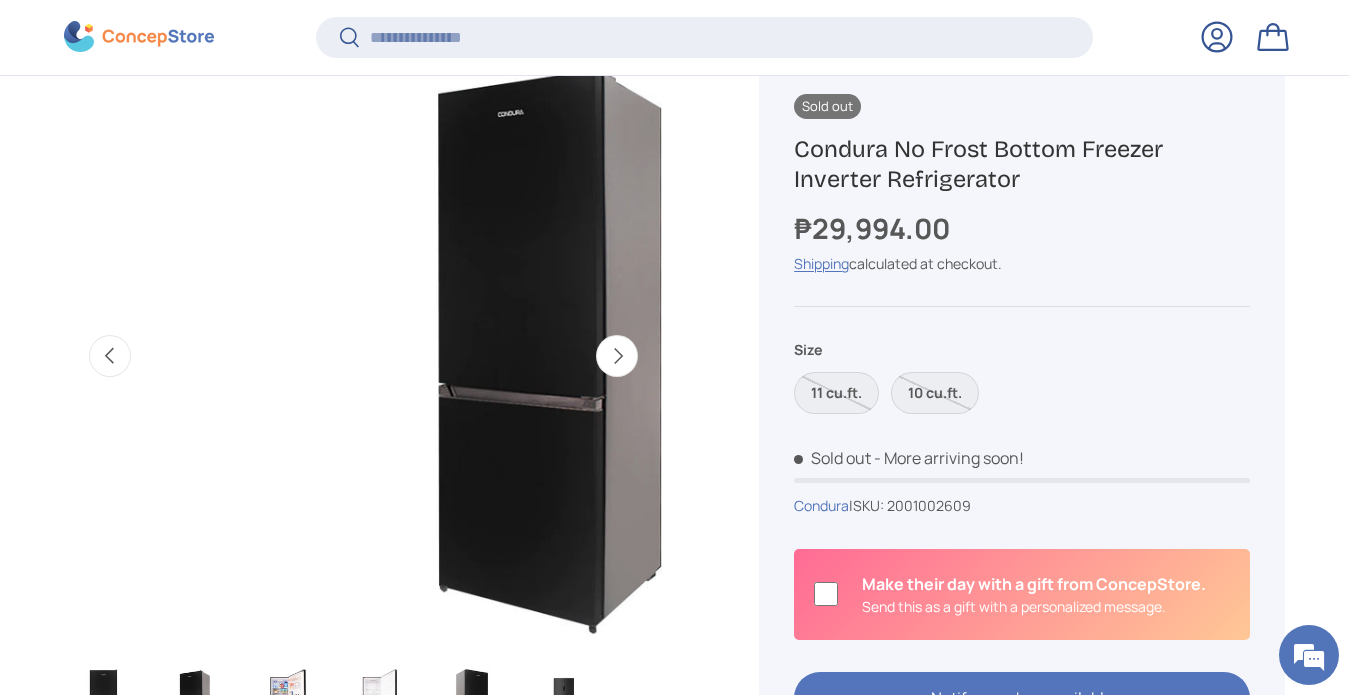scroll, scrollTop: 0, scrollLeft: 609, axis: horizontal 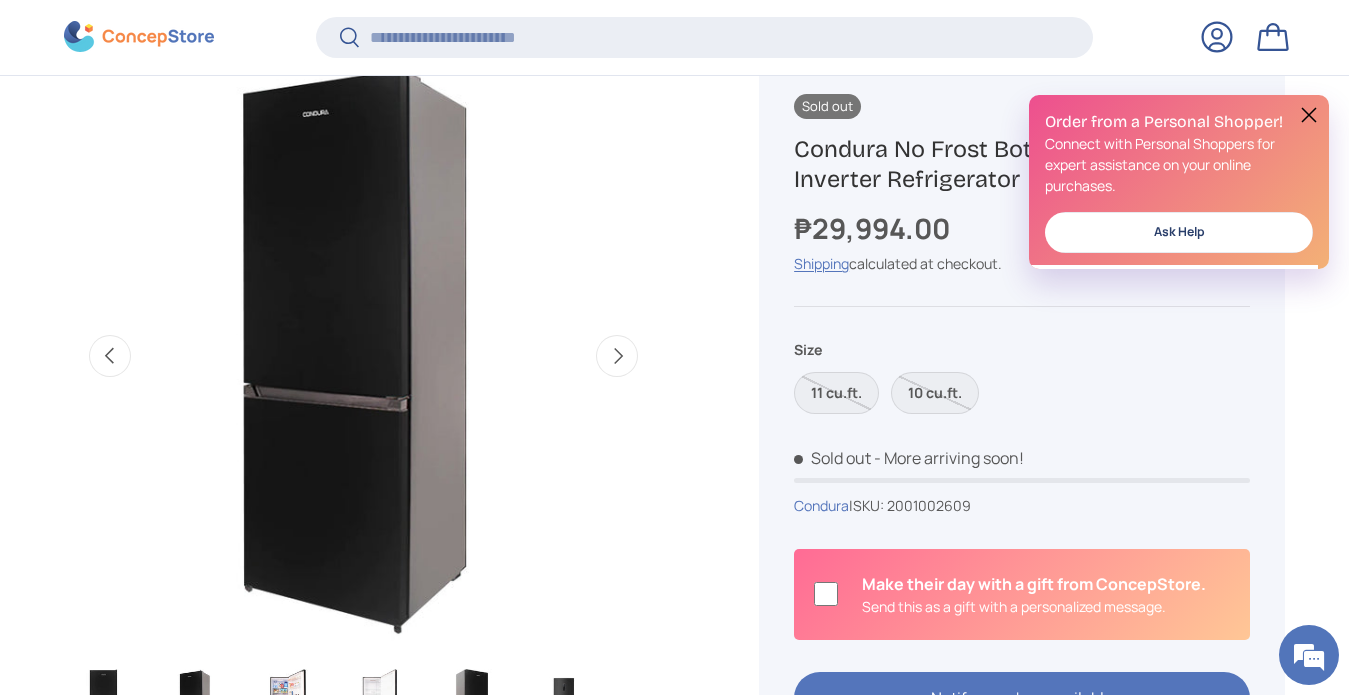 click on "Next" at bounding box center [617, 356] 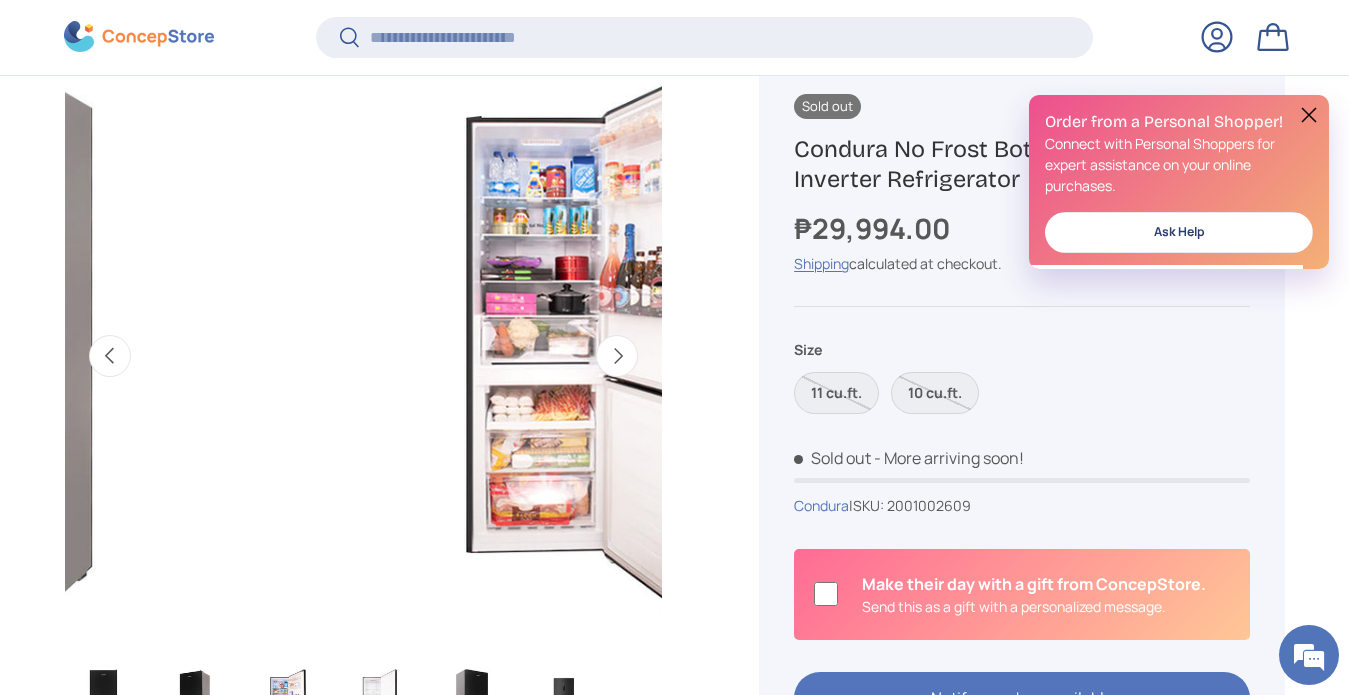 scroll, scrollTop: 0, scrollLeft: 1218, axis: horizontal 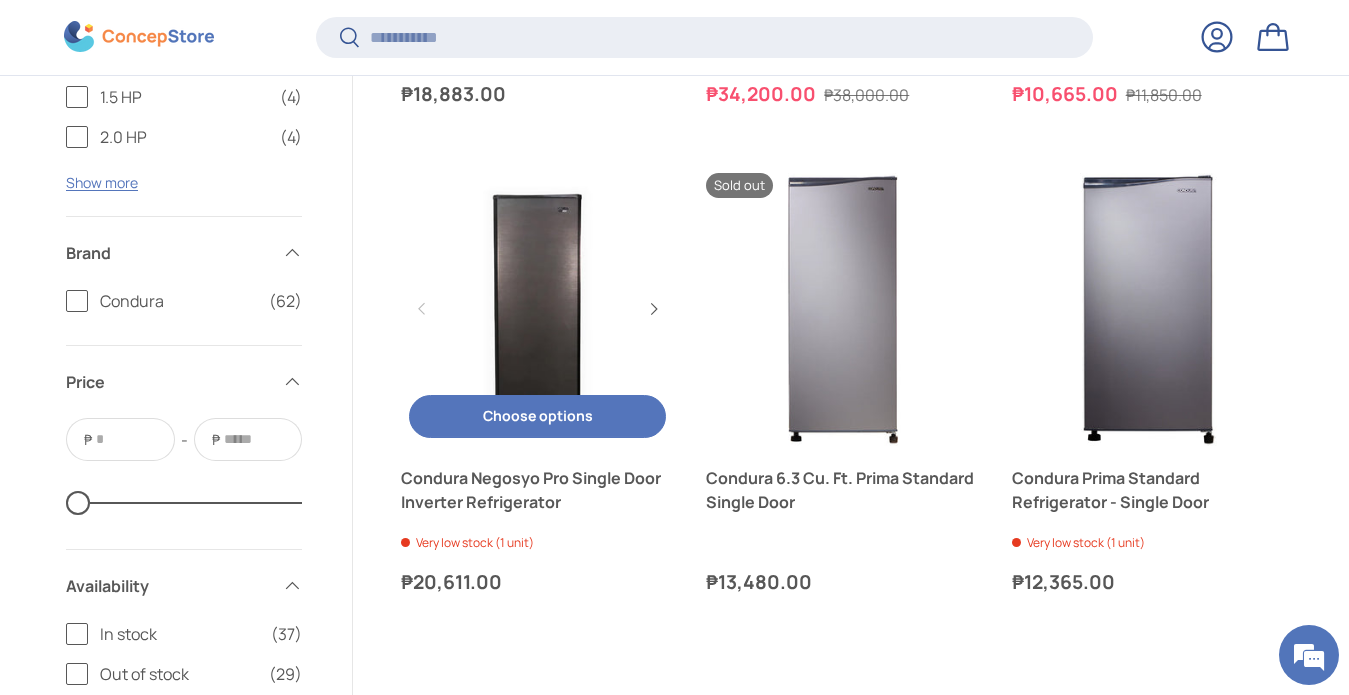 click at bounding box center [537, 309] 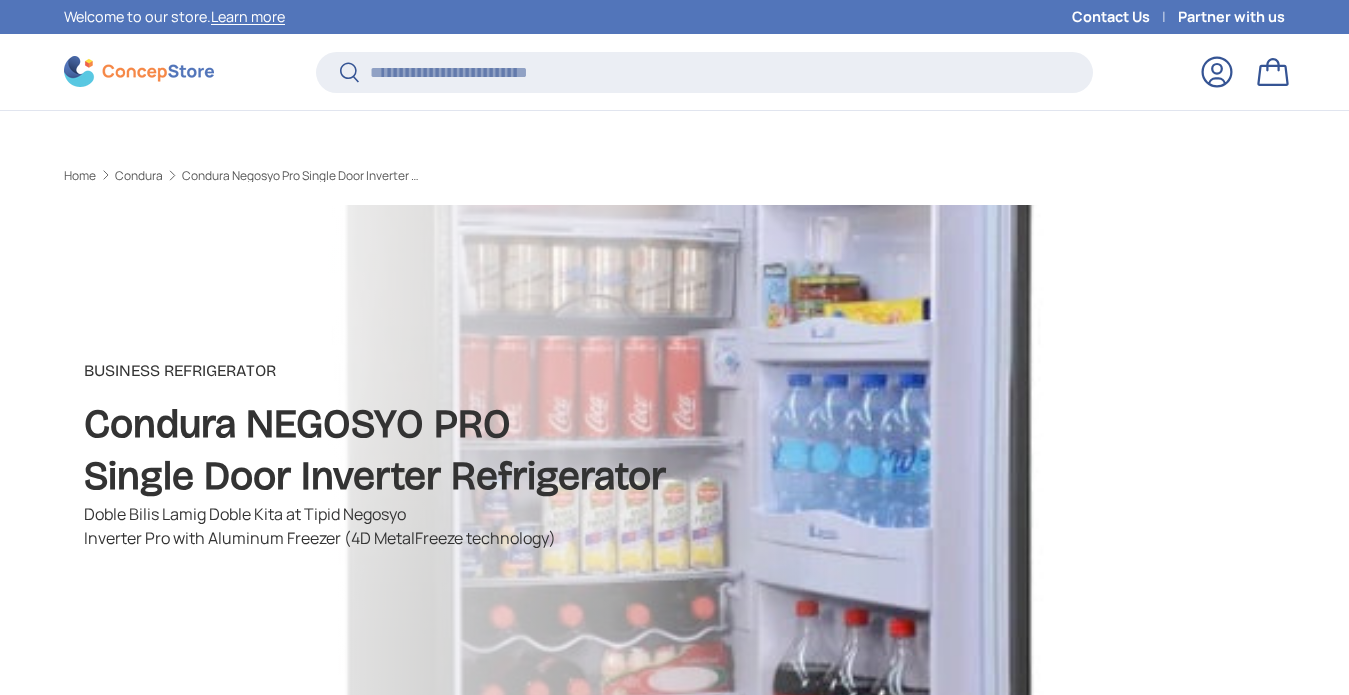 click on "Next" at bounding box center (617, 1052) 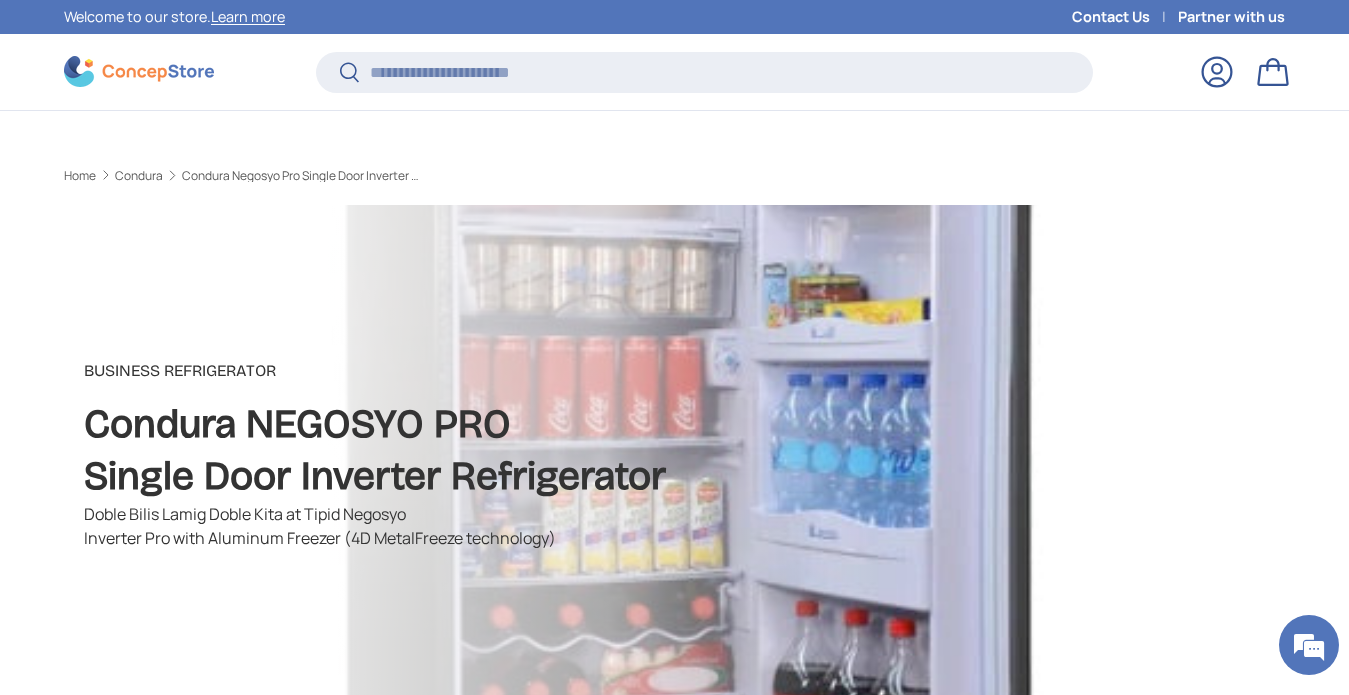 scroll, scrollTop: 796, scrollLeft: 0, axis: vertical 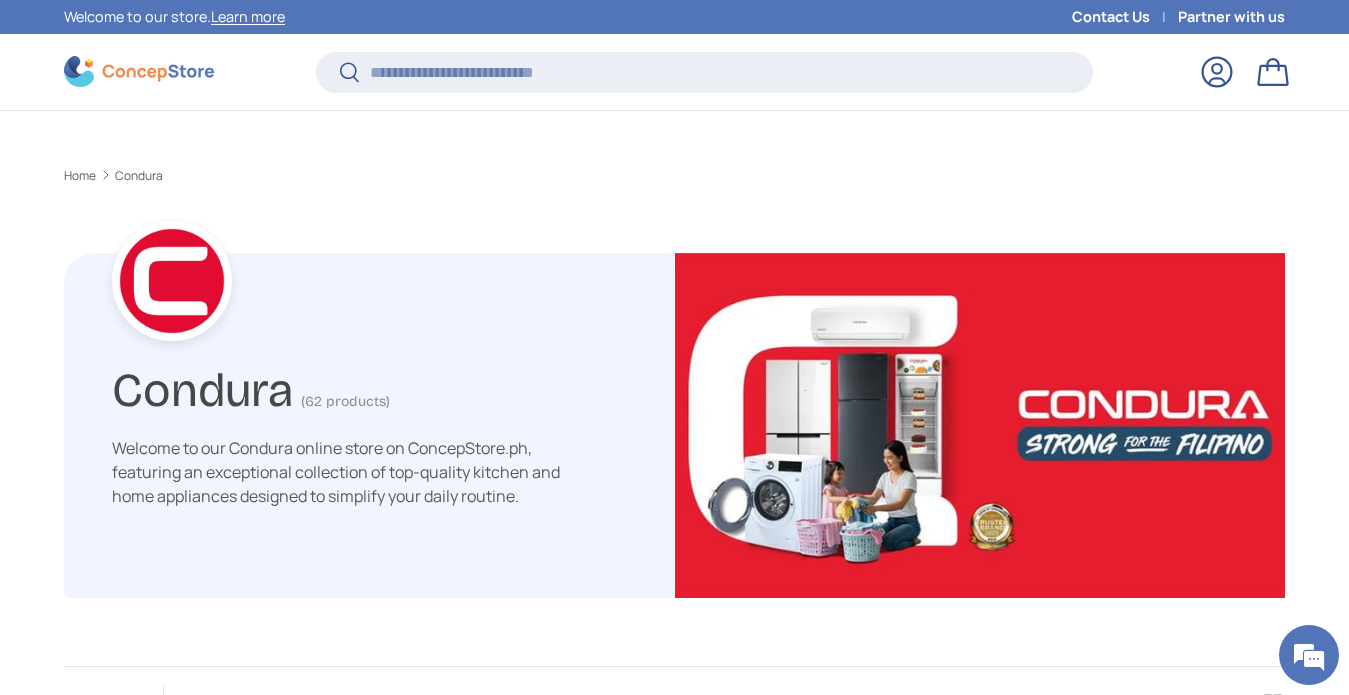 click at bounding box center (842, 3900) 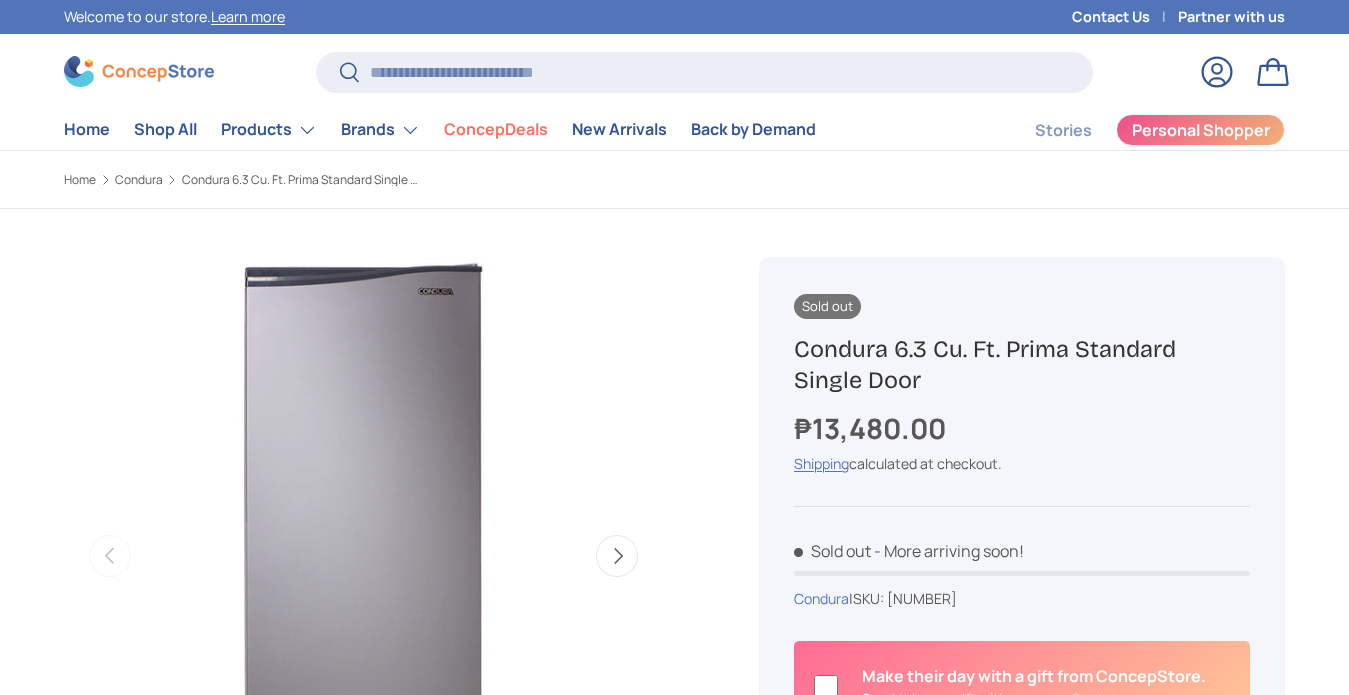 scroll, scrollTop: 200, scrollLeft: 0, axis: vertical 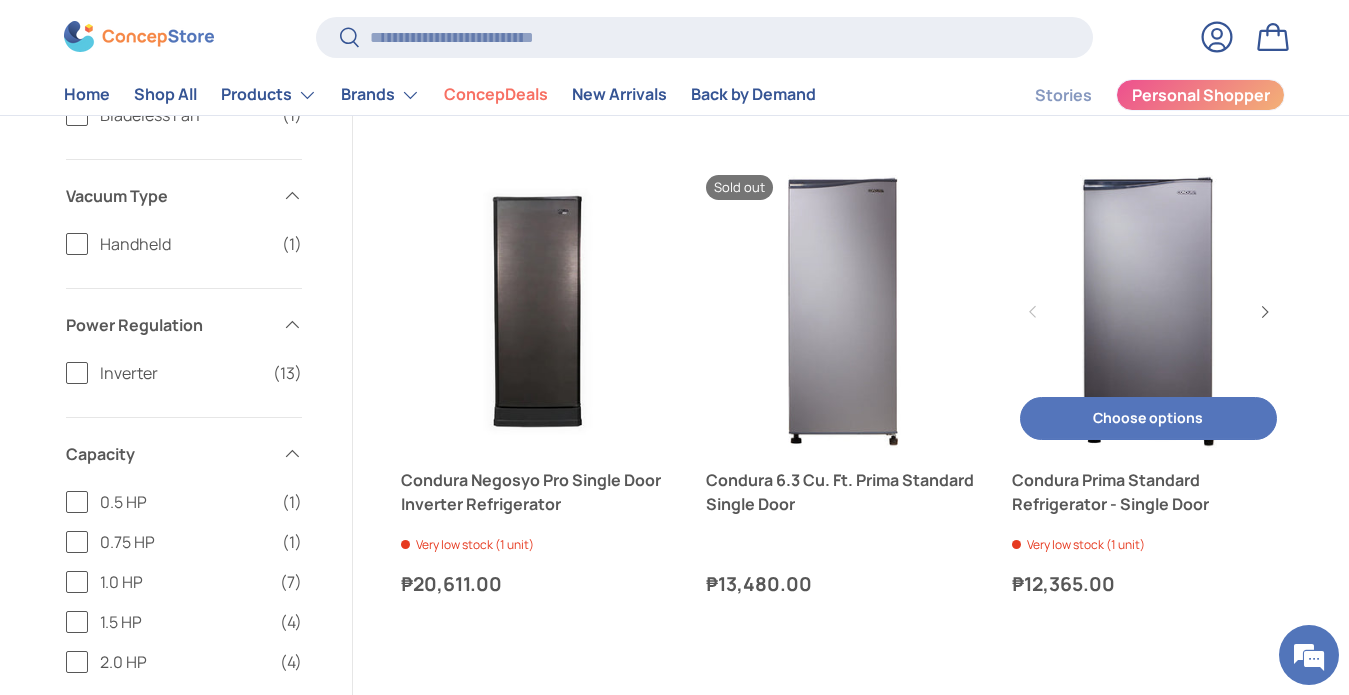 click at bounding box center [1148, 311] 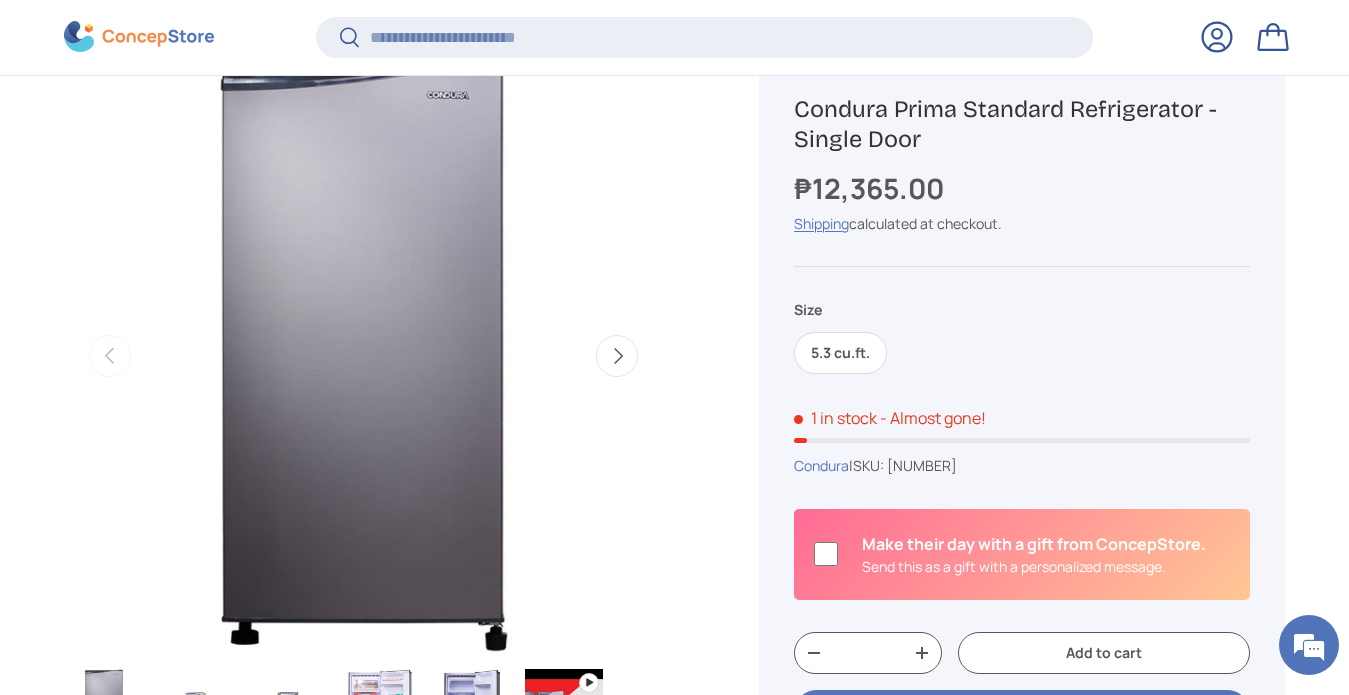 click on "Next" at bounding box center [617, 356] 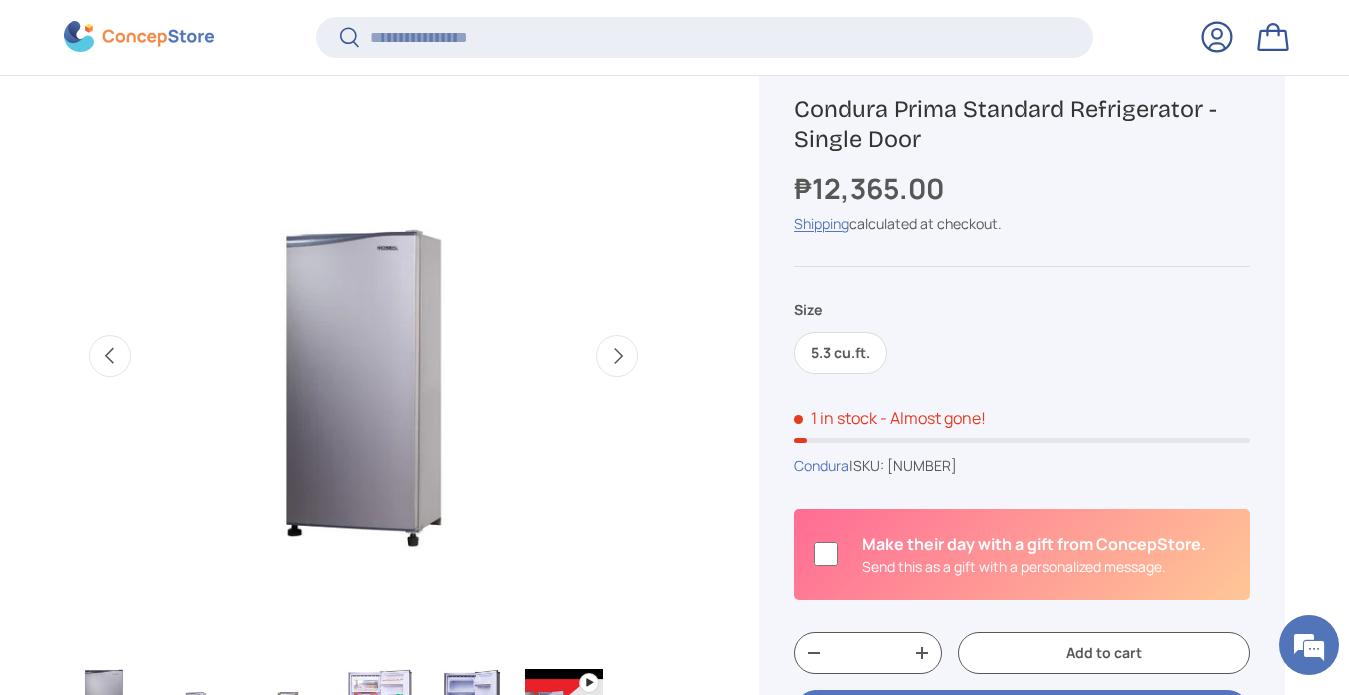 click on "Next" at bounding box center [617, 356] 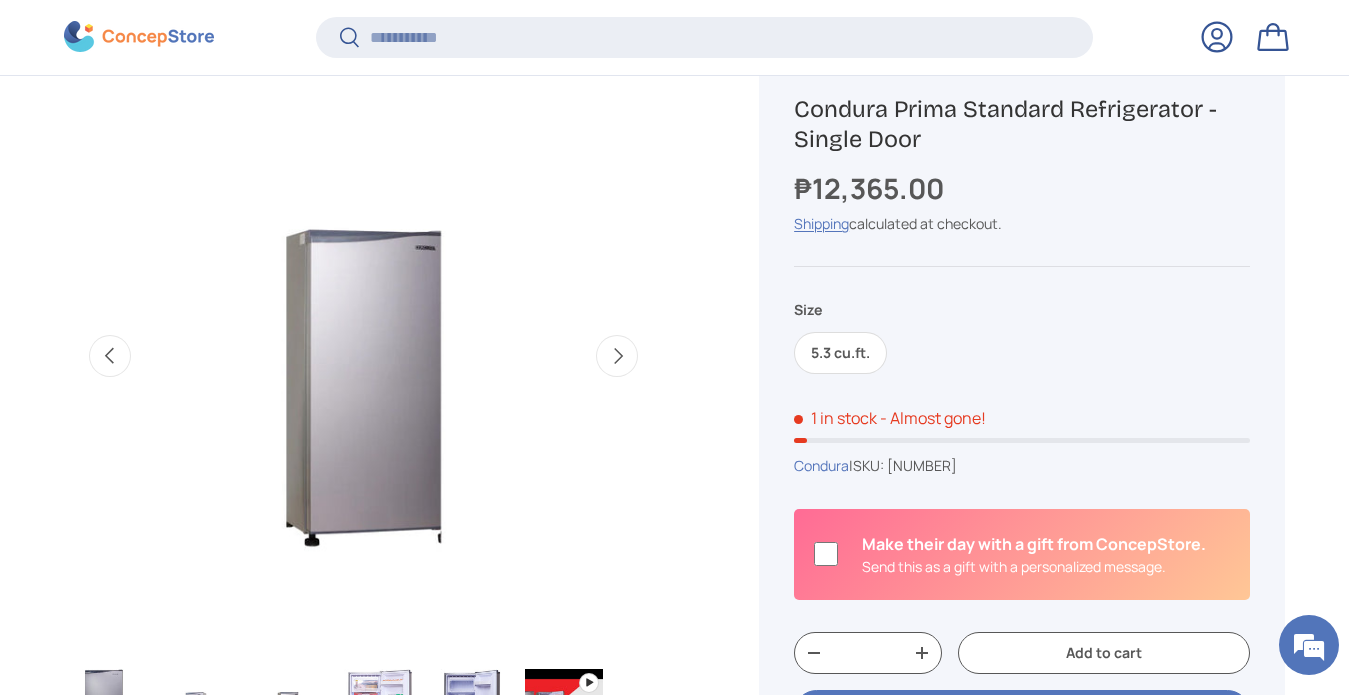click on "Next" at bounding box center (617, 356) 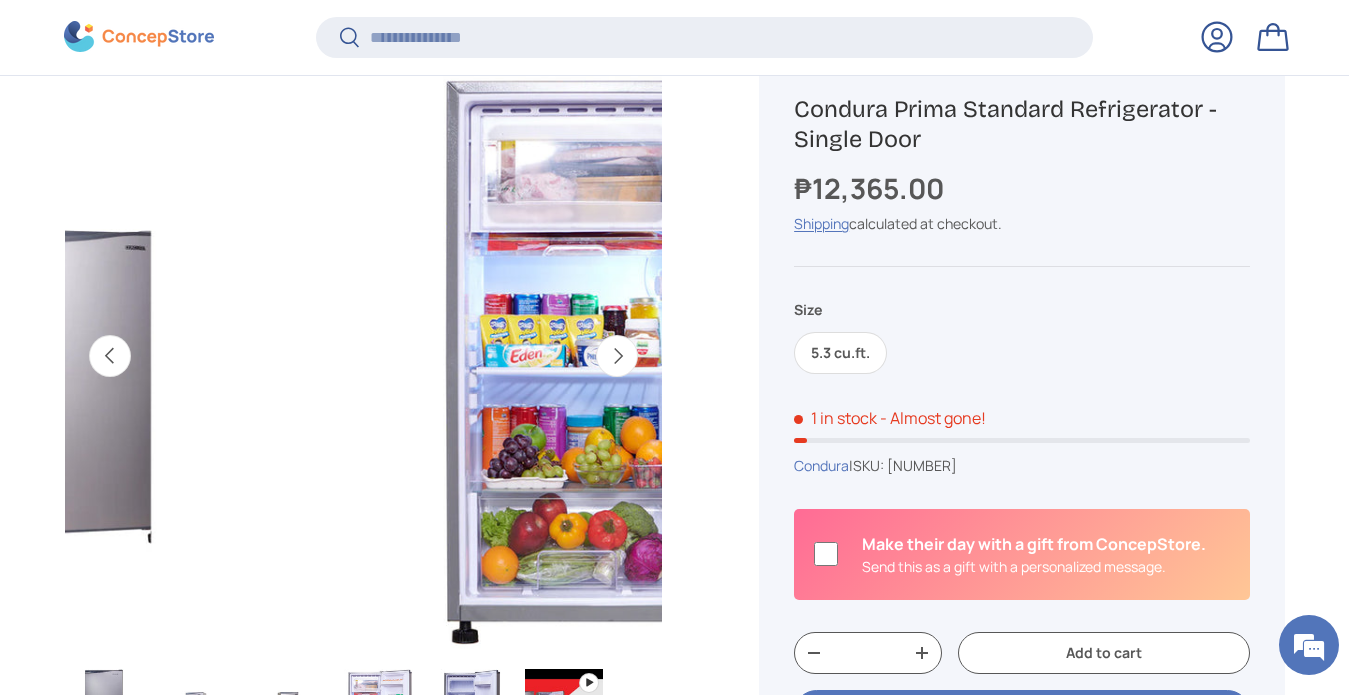 scroll, scrollTop: 0, scrollLeft: 1827, axis: horizontal 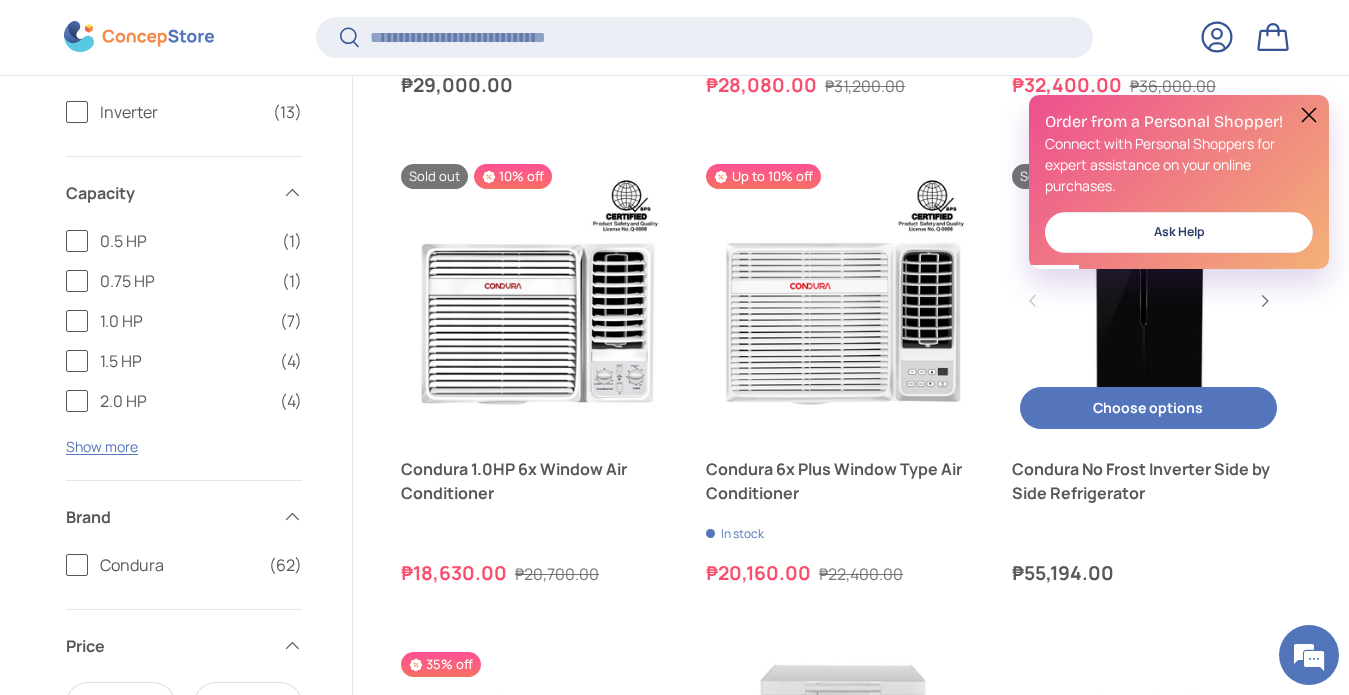click at bounding box center (1148, 300) 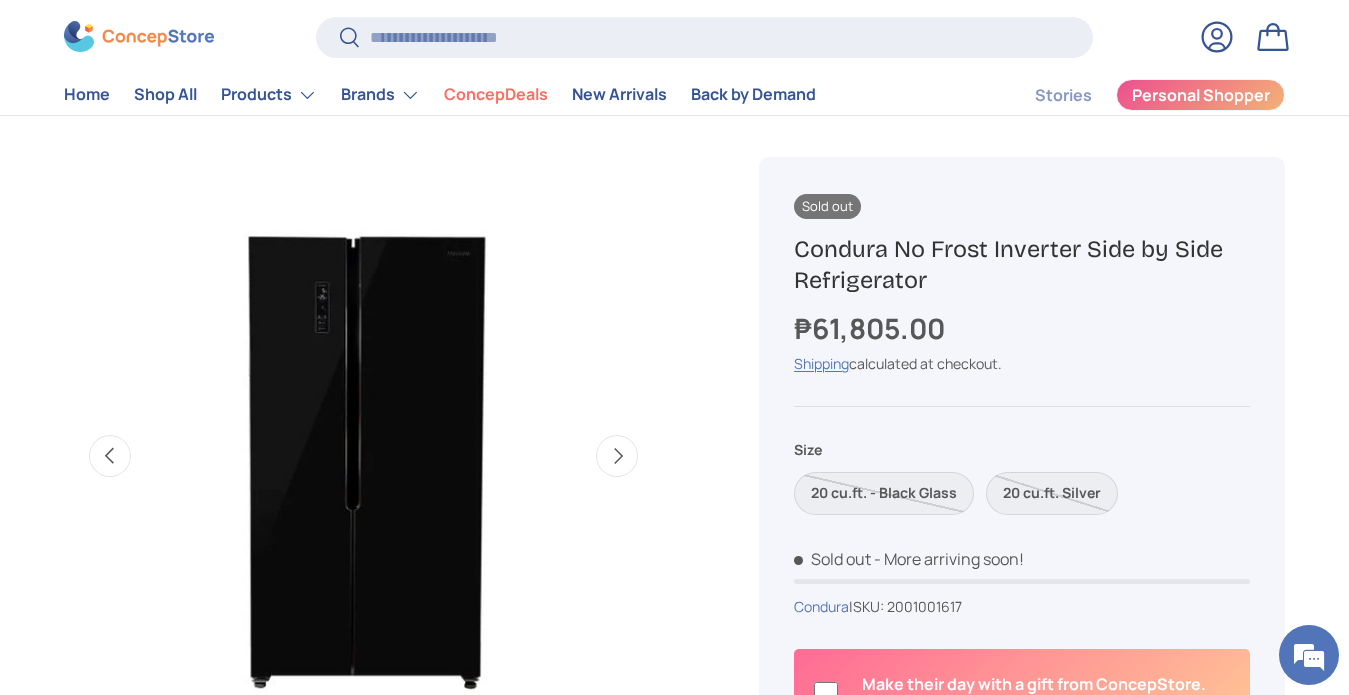 scroll, scrollTop: 600, scrollLeft: 0, axis: vertical 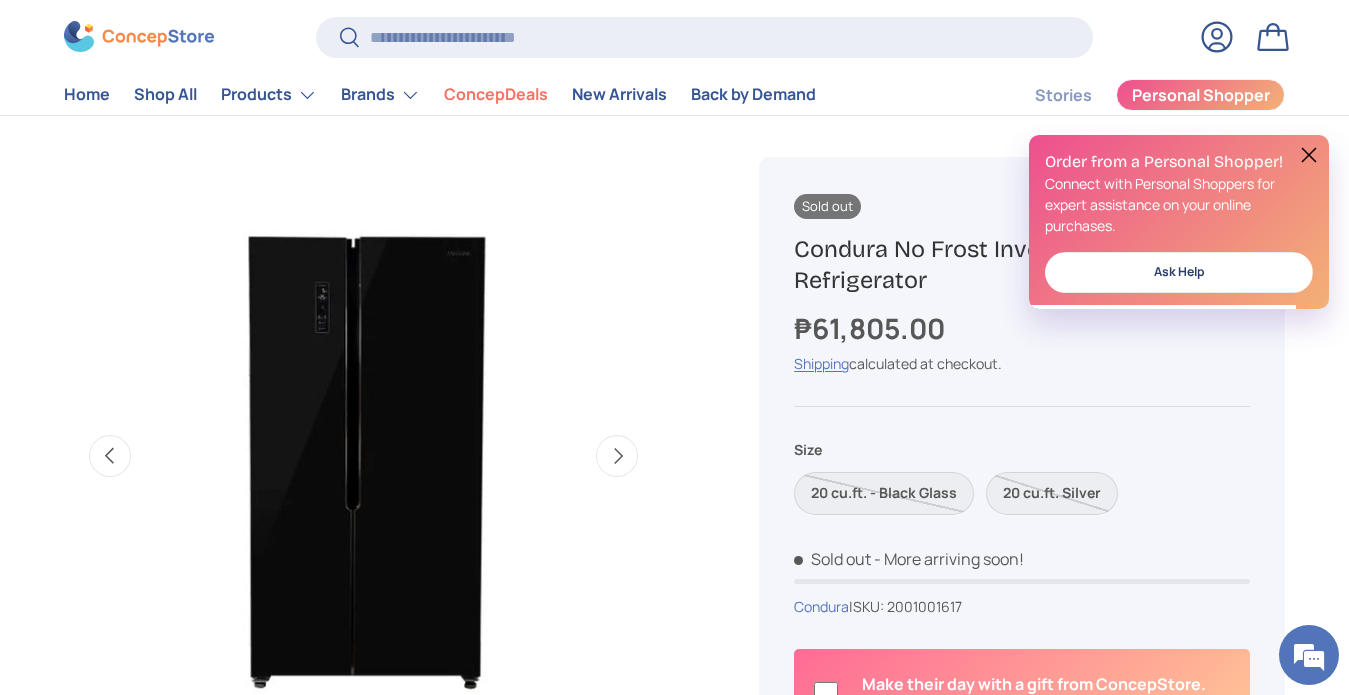 click on "Next" at bounding box center (617, 456) 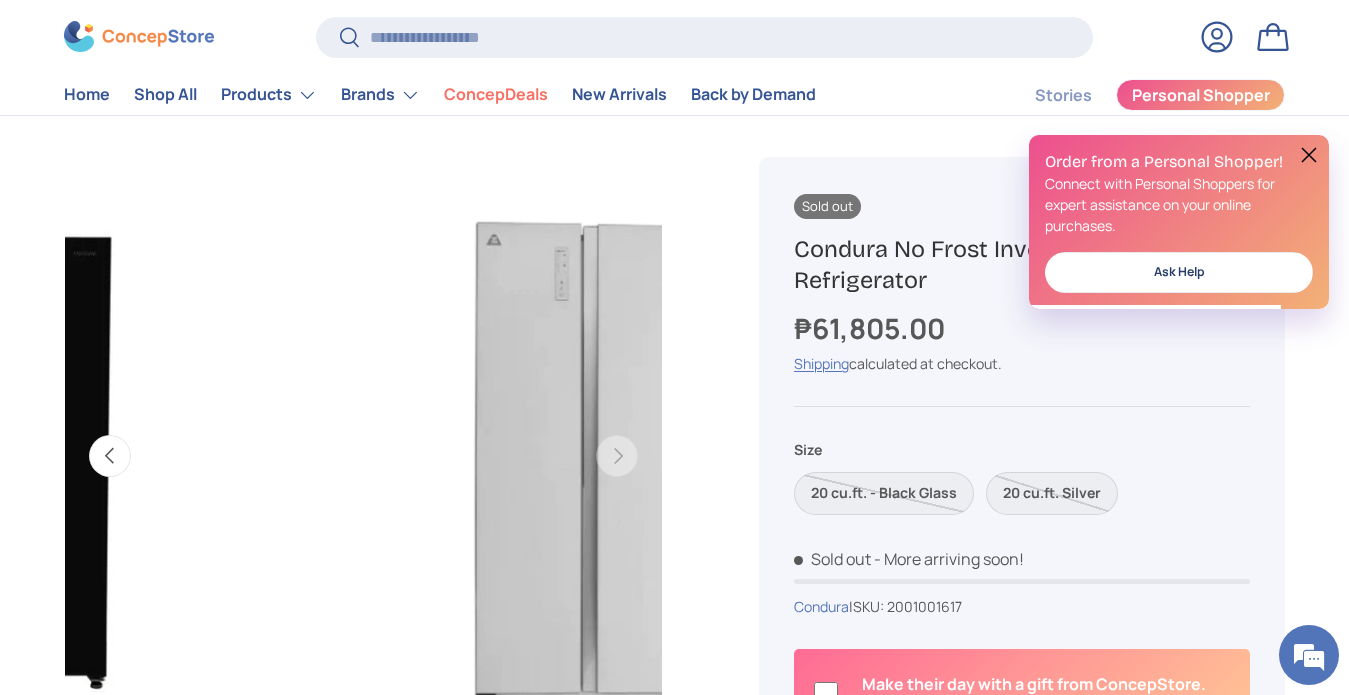 scroll, scrollTop: 0, scrollLeft: 3649, axis: horizontal 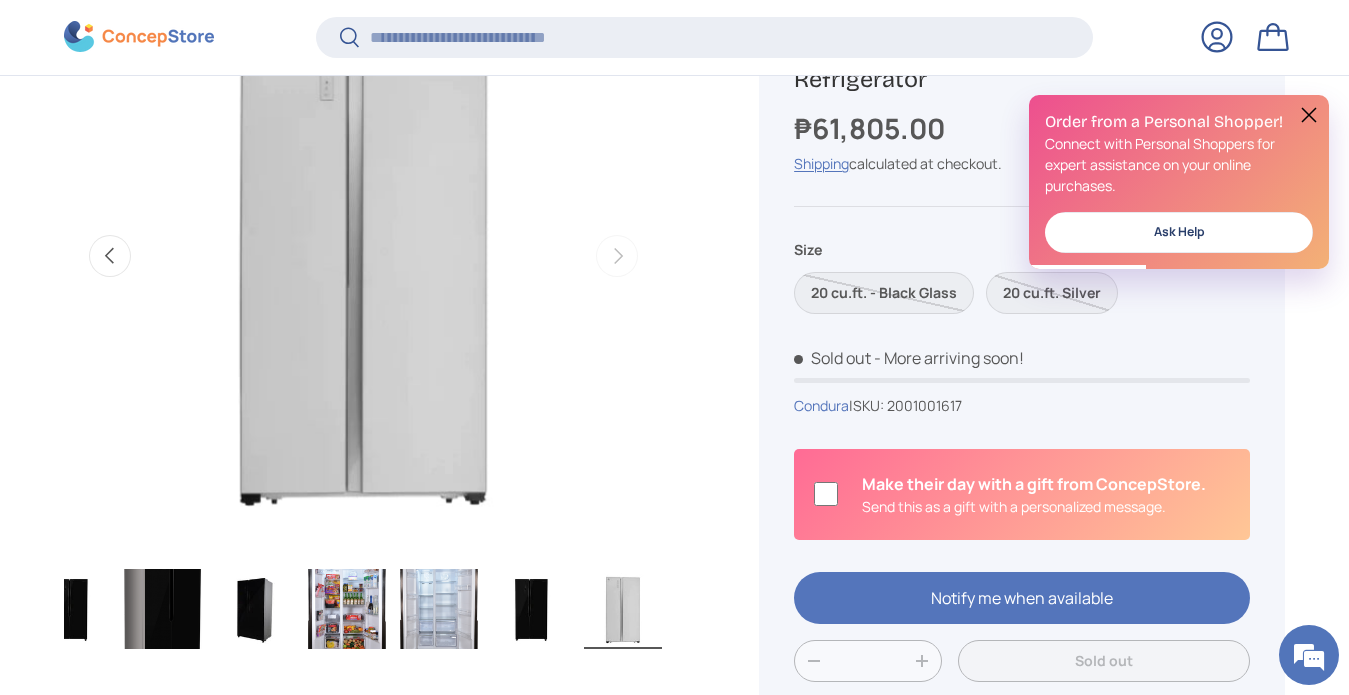 click at bounding box center (347, 609) 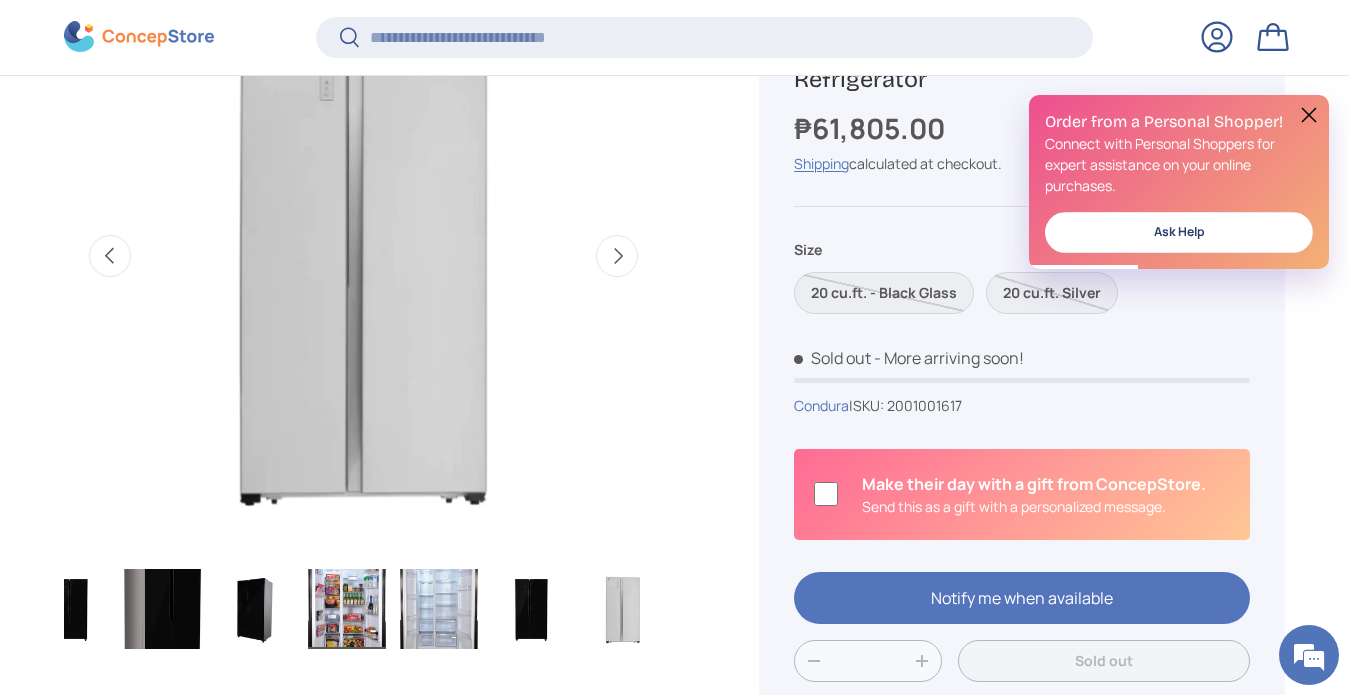 scroll, scrollTop: 0, scrollLeft: 1827, axis: horizontal 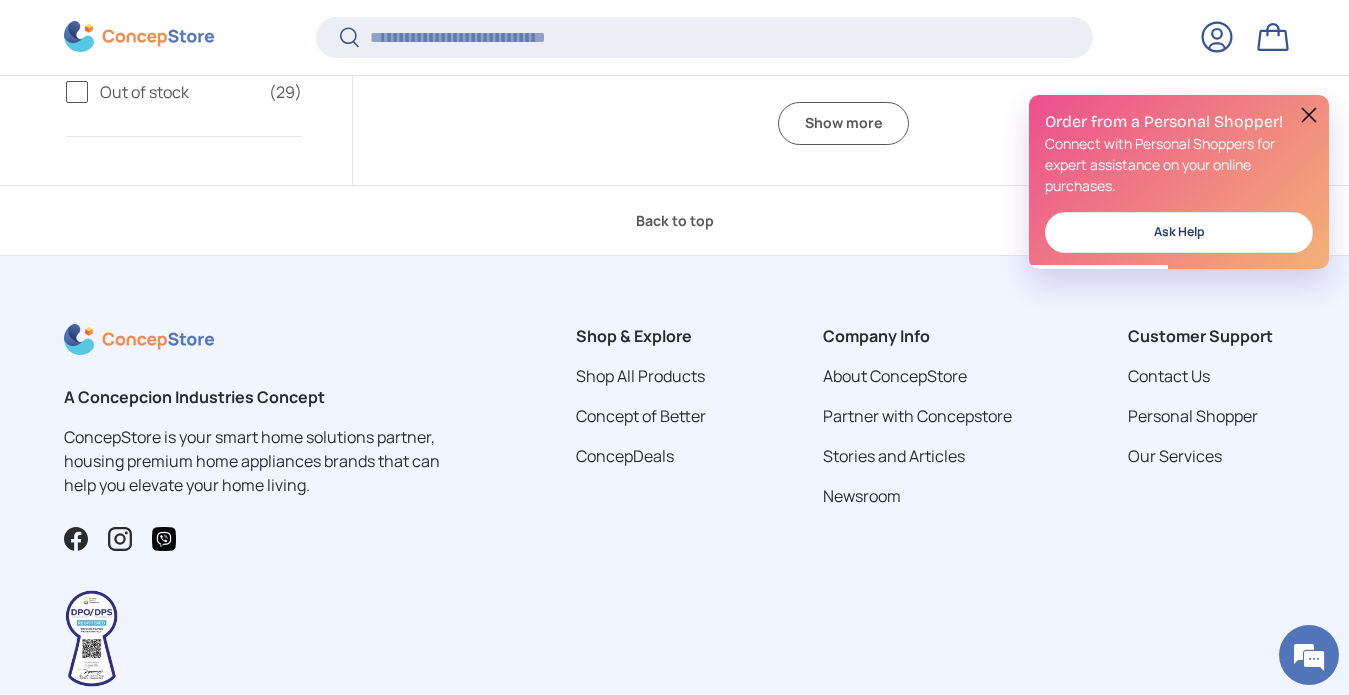 click on "Show more" at bounding box center [843, 123] 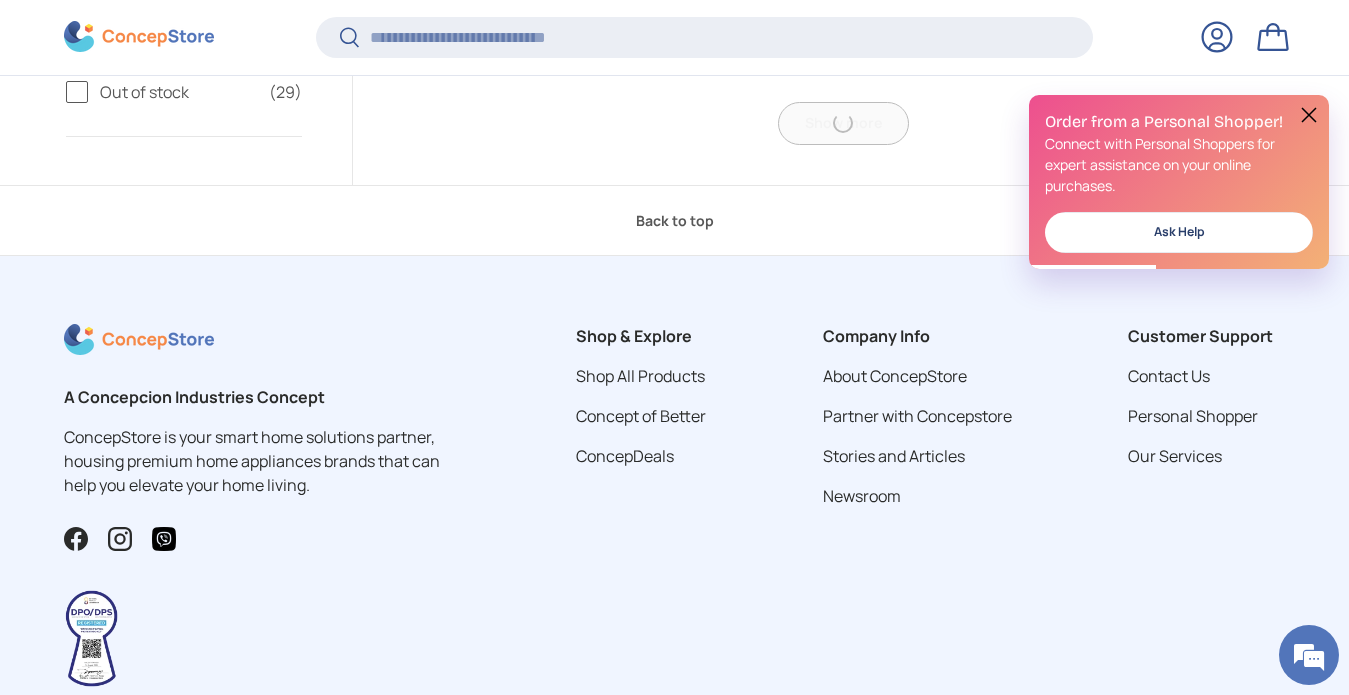 scroll, scrollTop: 0, scrollLeft: 0, axis: both 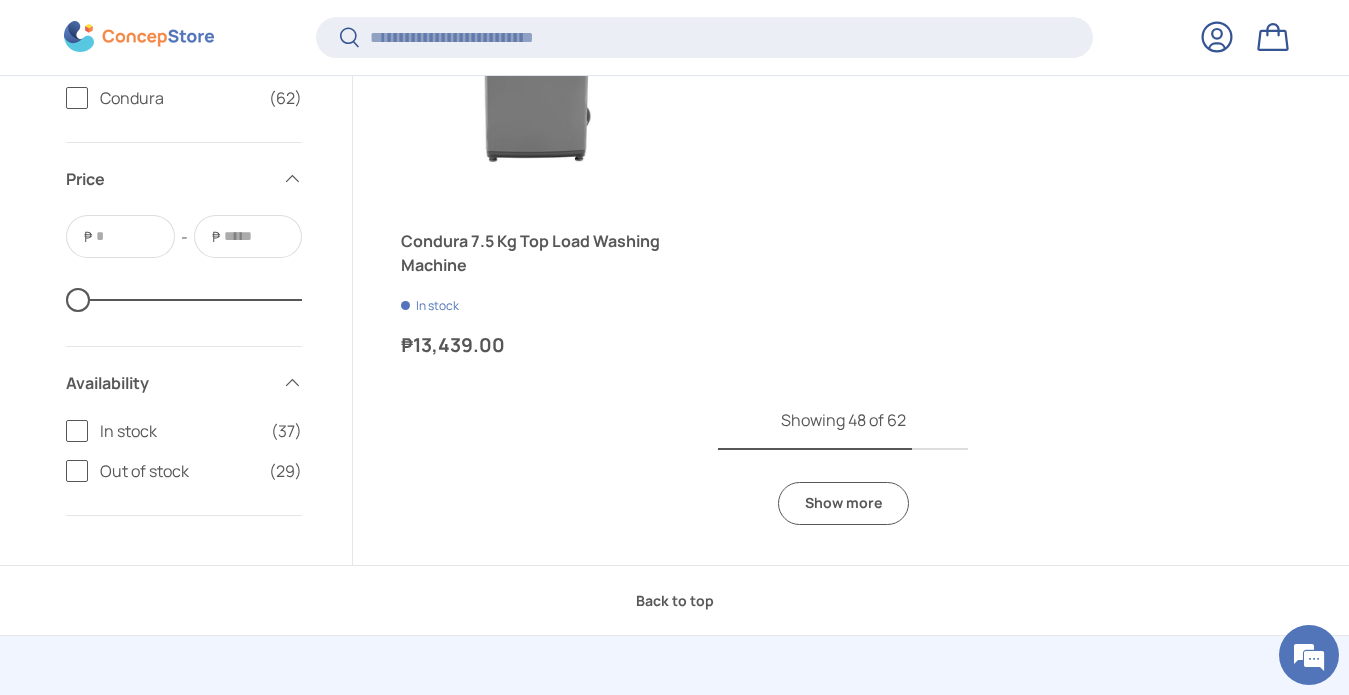 click on "Show more" at bounding box center [843, 503] 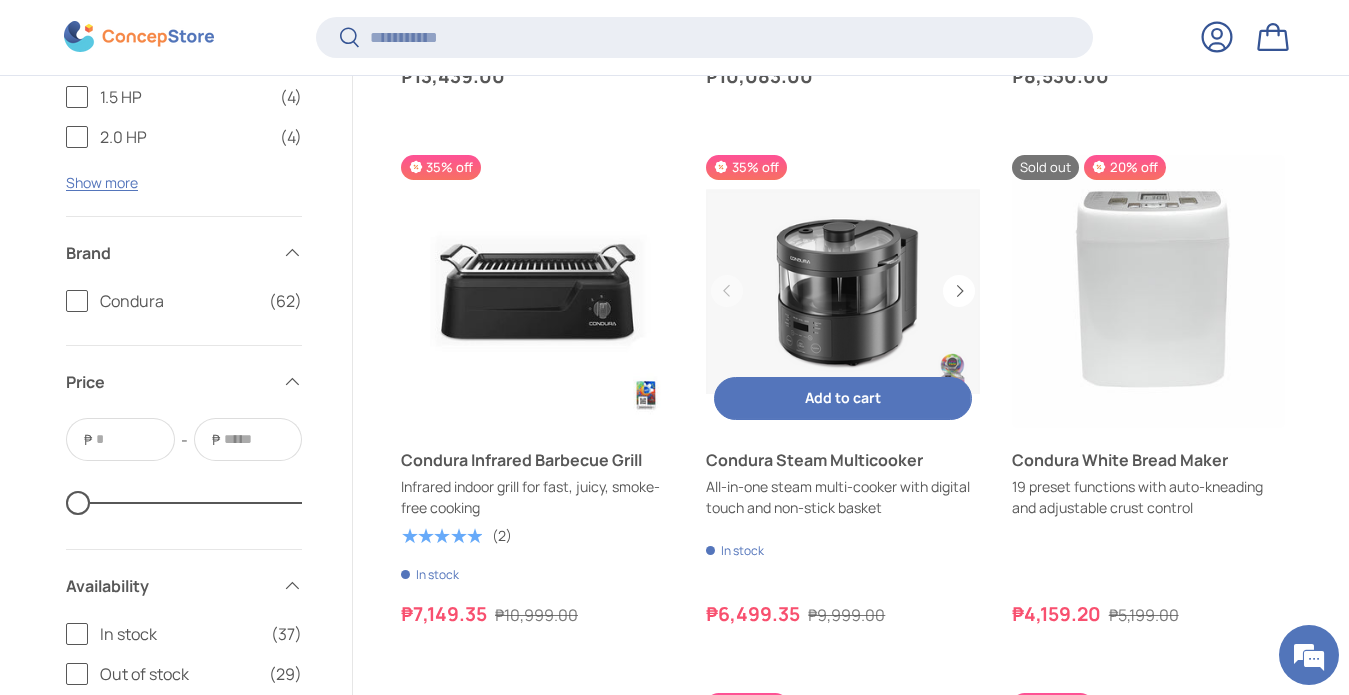scroll, scrollTop: 8596, scrollLeft: 0, axis: vertical 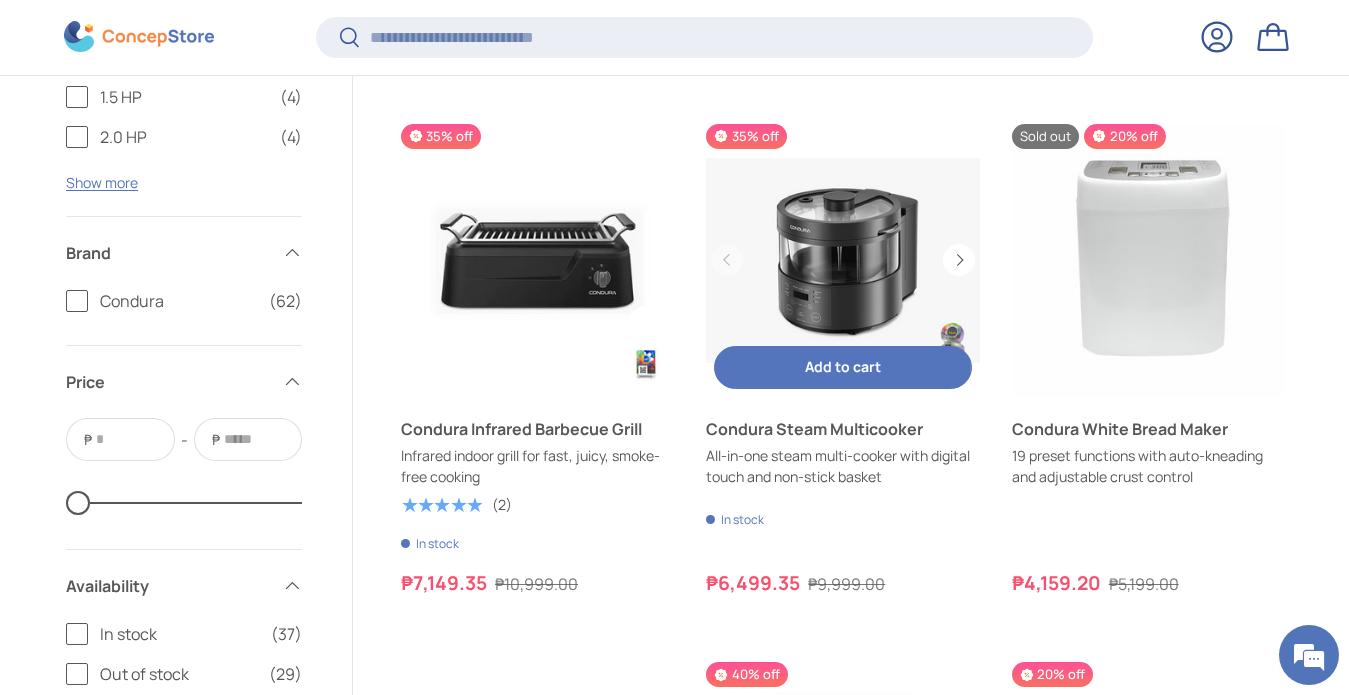 click at bounding box center (842, 260) 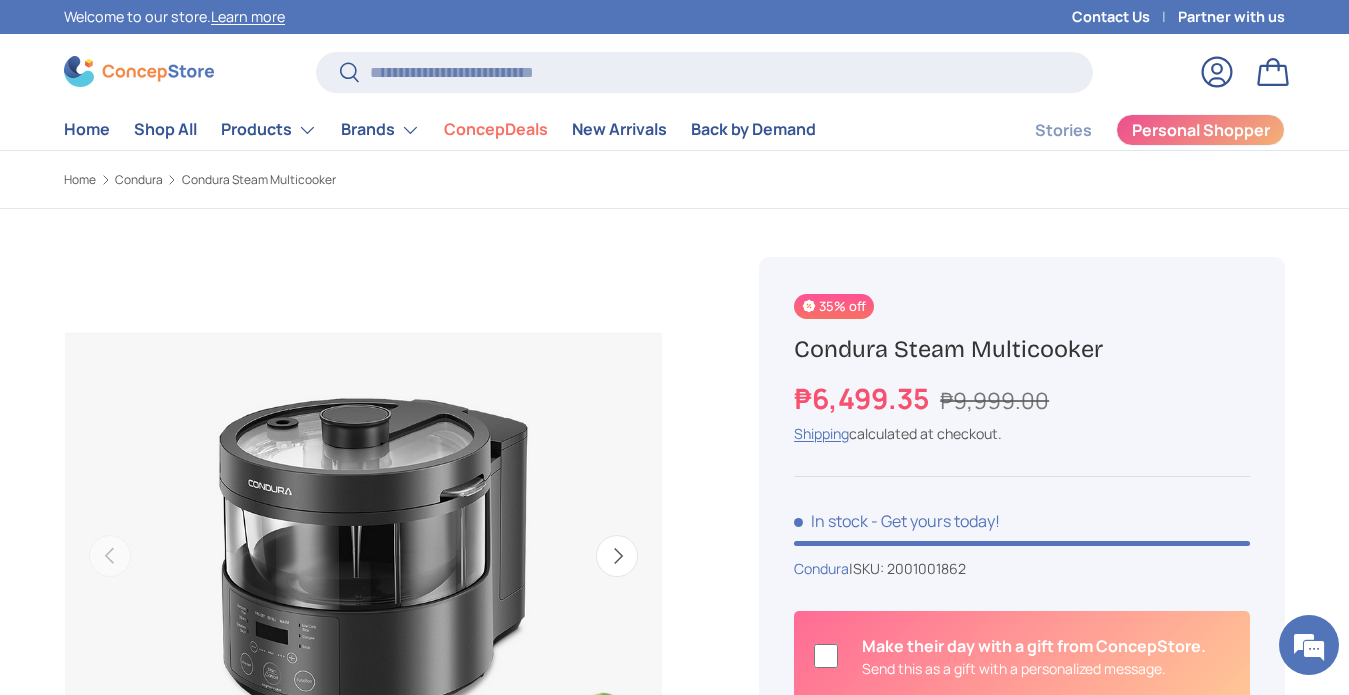 scroll, scrollTop: 0, scrollLeft: 0, axis: both 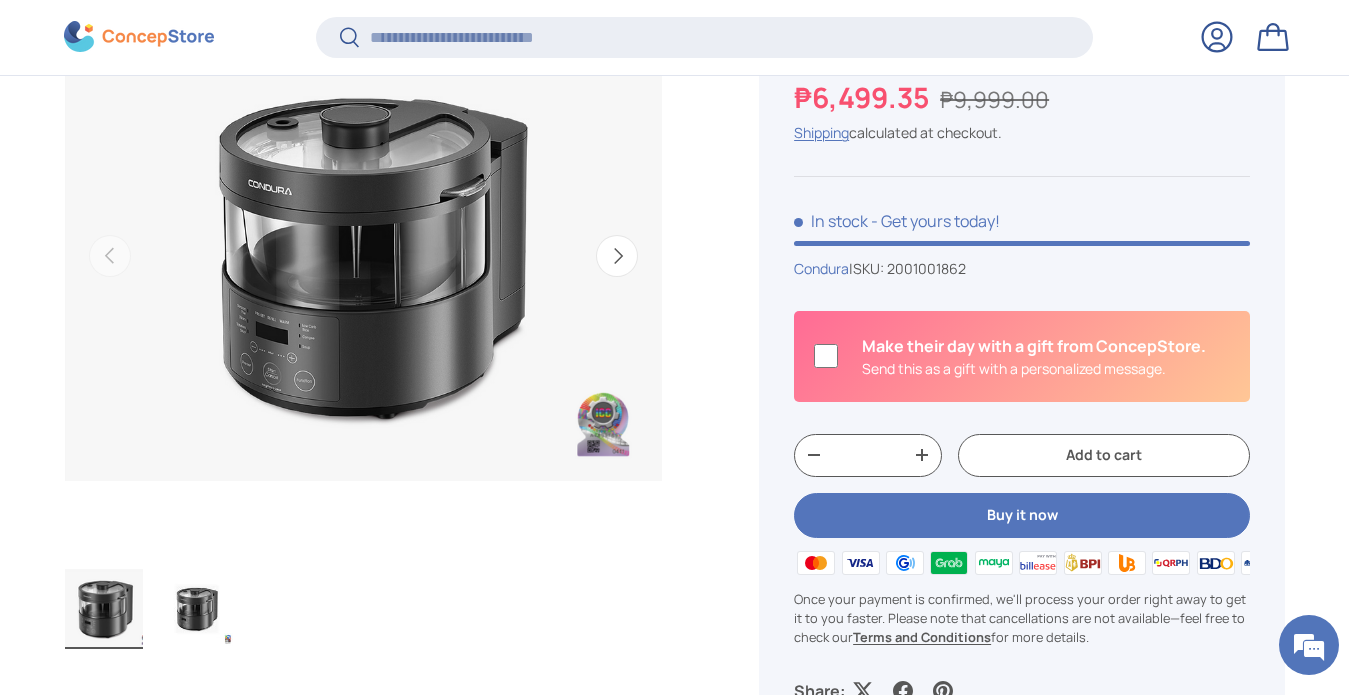 click on "Next" at bounding box center [617, 256] 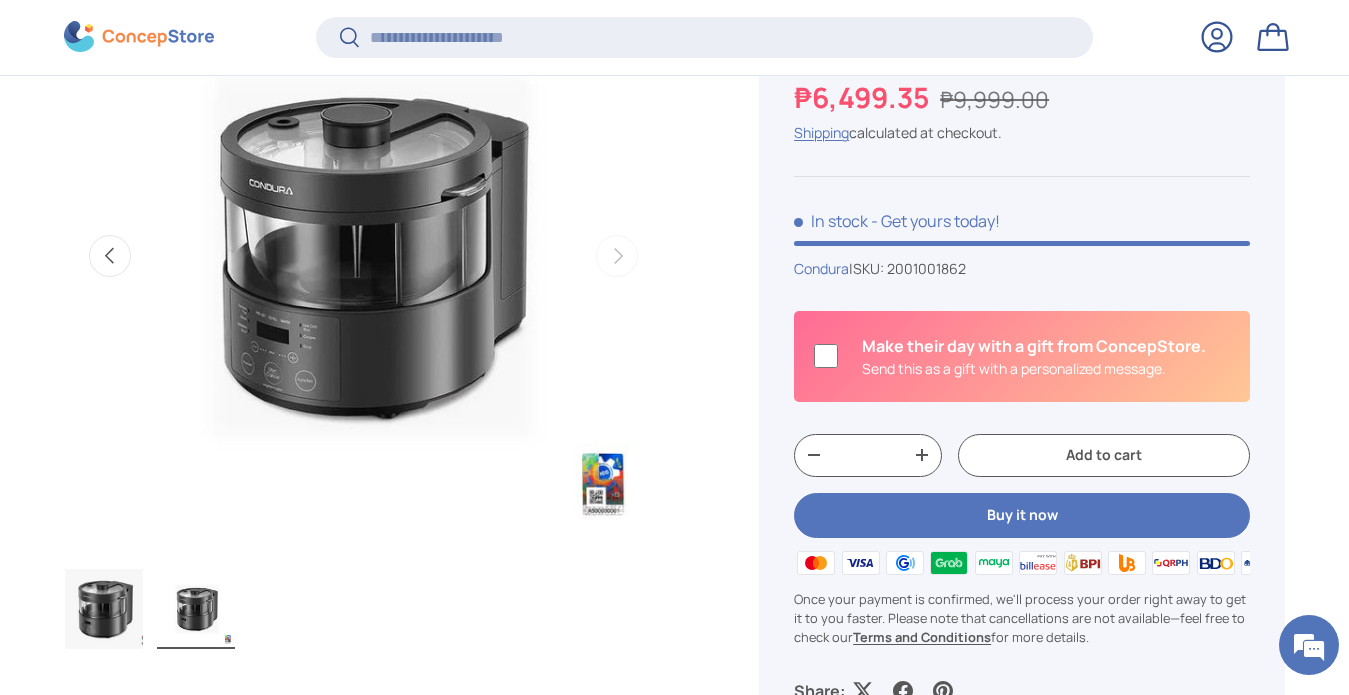 scroll, scrollTop: 0, scrollLeft: 609, axis: horizontal 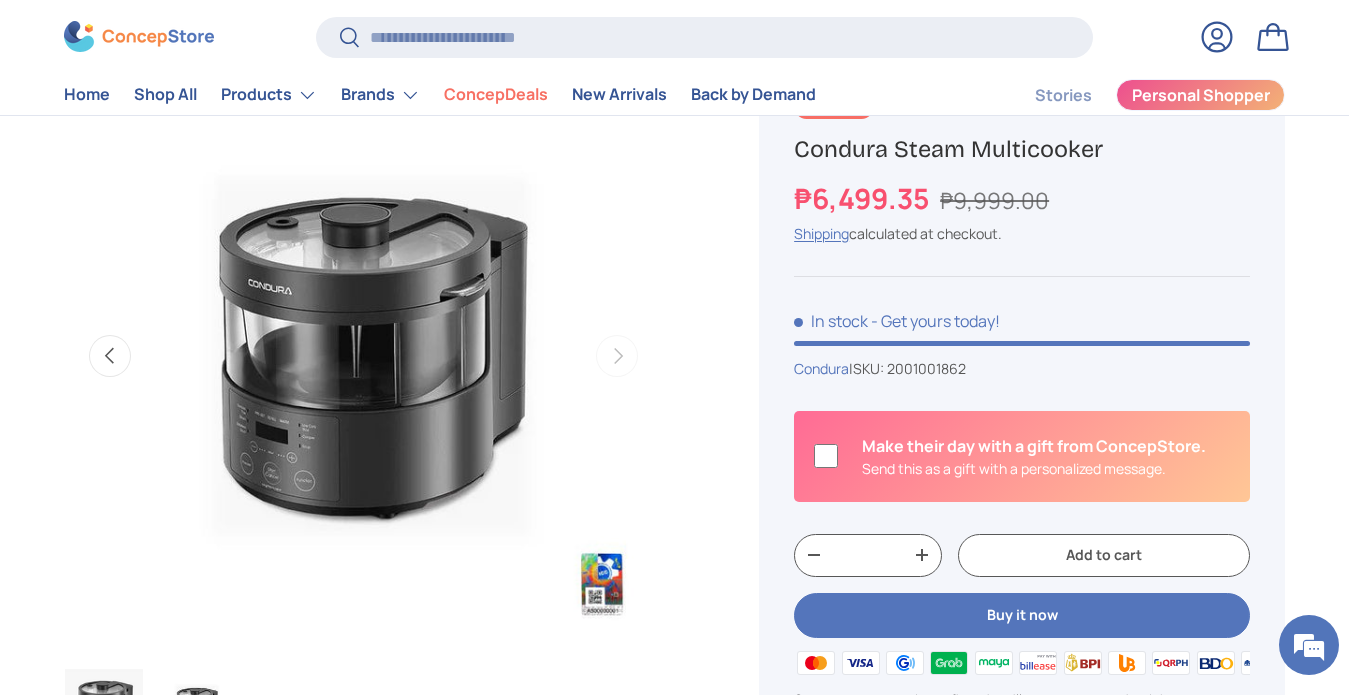 copy on "Condura Steam Multicooker" 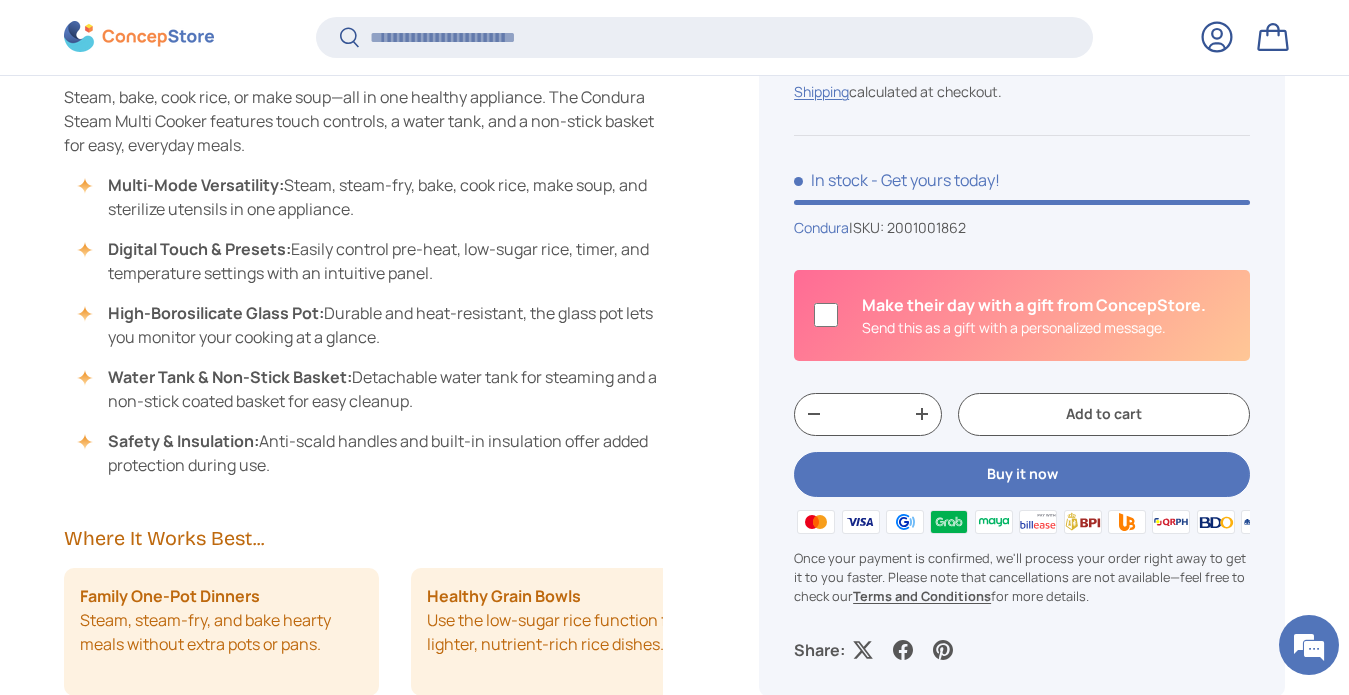 scroll, scrollTop: 1312, scrollLeft: 0, axis: vertical 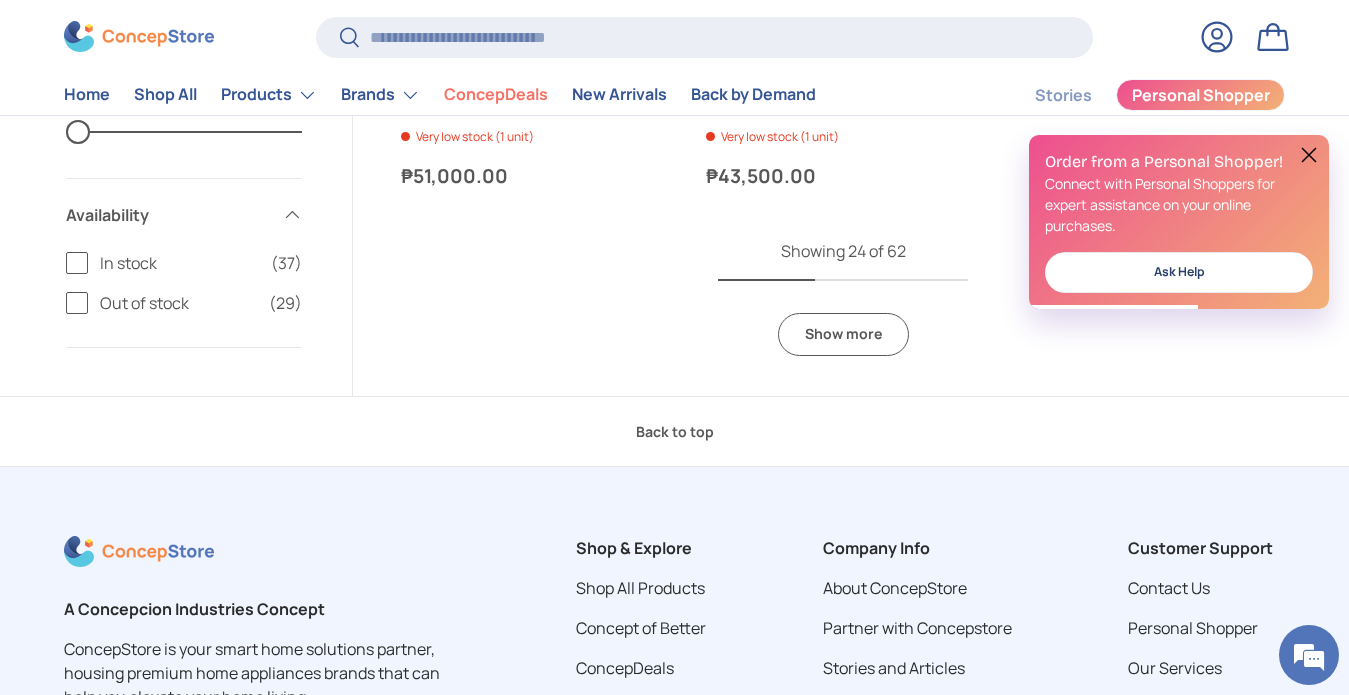 click on "Show more" at bounding box center (843, 334) 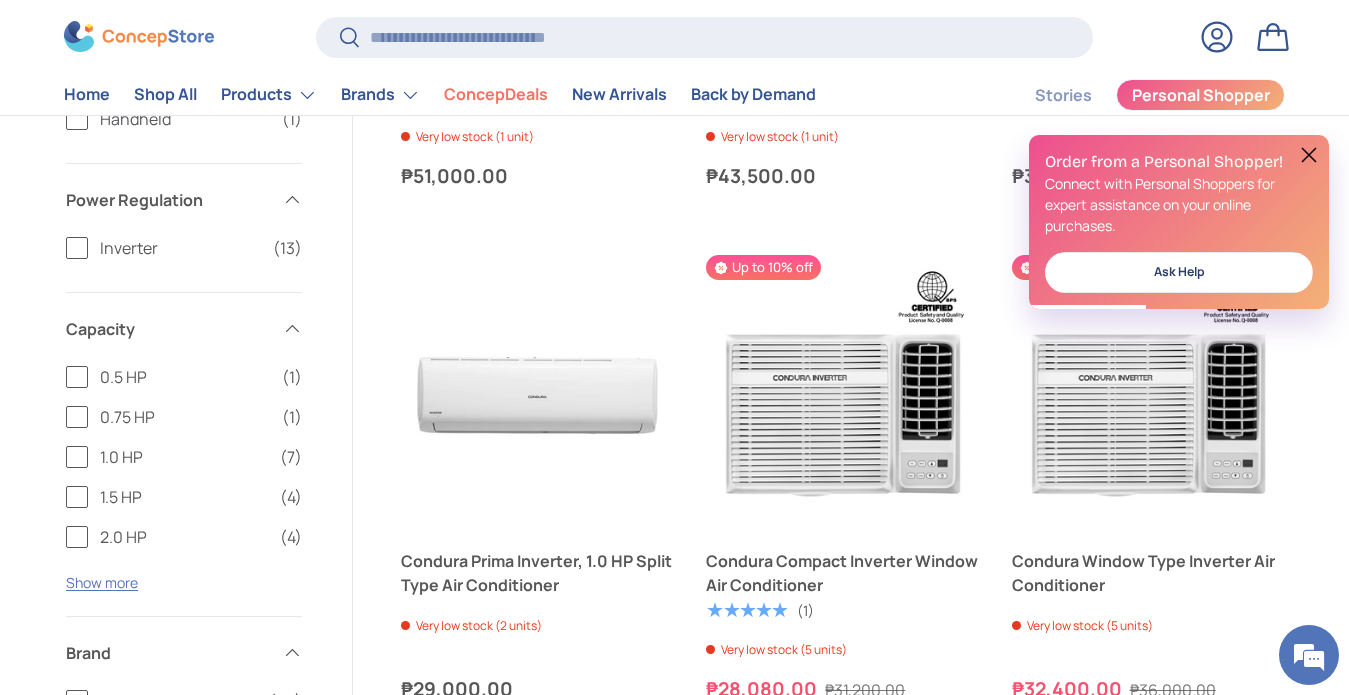 scroll, scrollTop: 0, scrollLeft: 0, axis: both 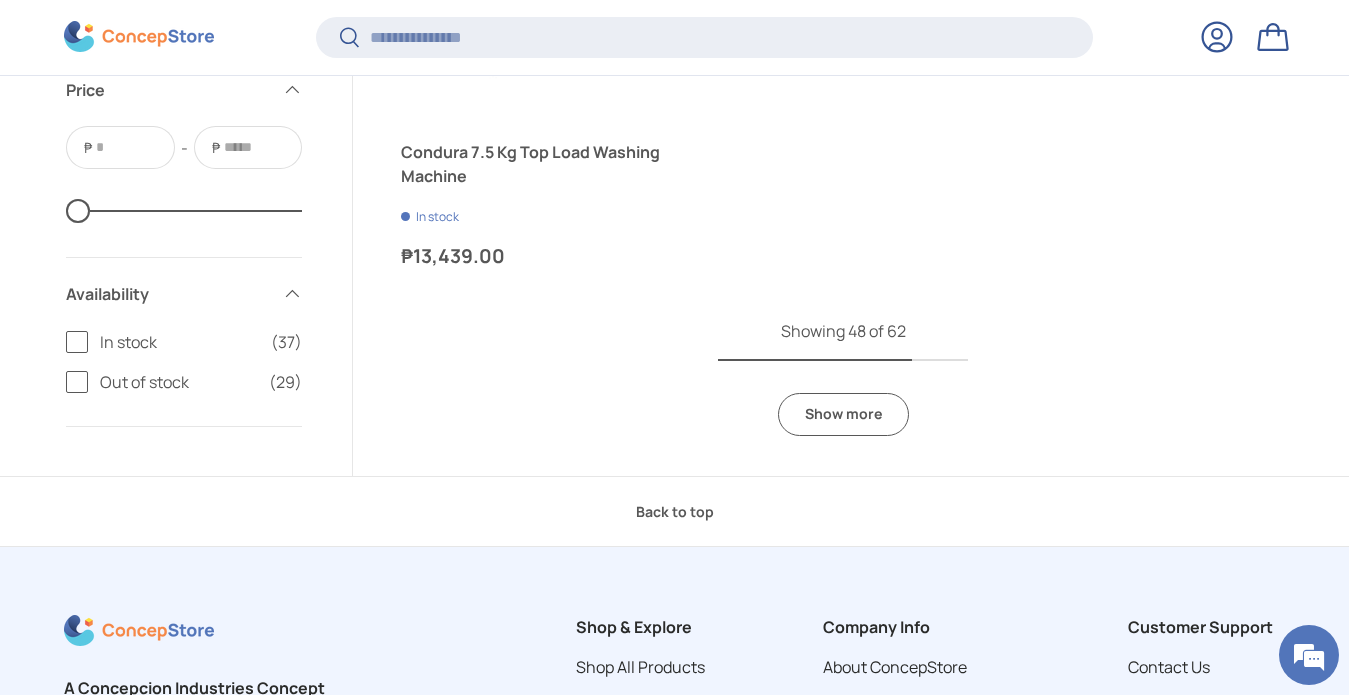 click on "Show more" at bounding box center (843, 414) 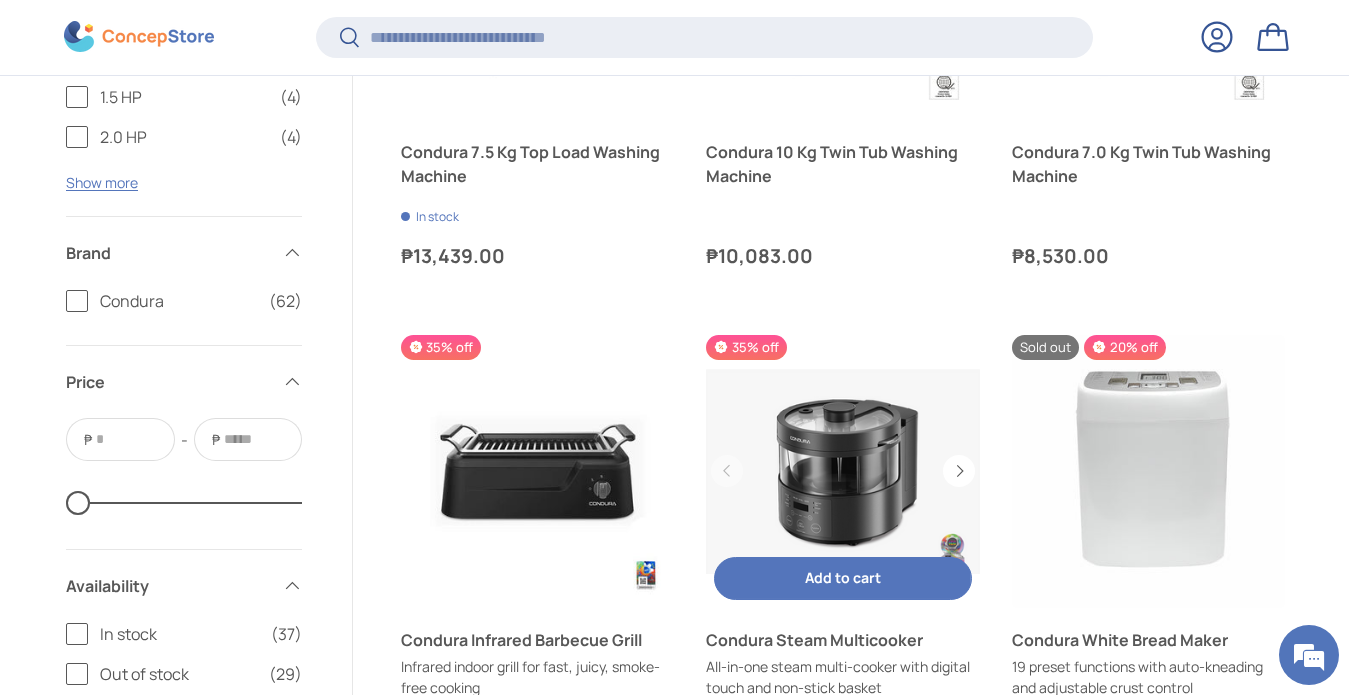 click at bounding box center [842, 471] 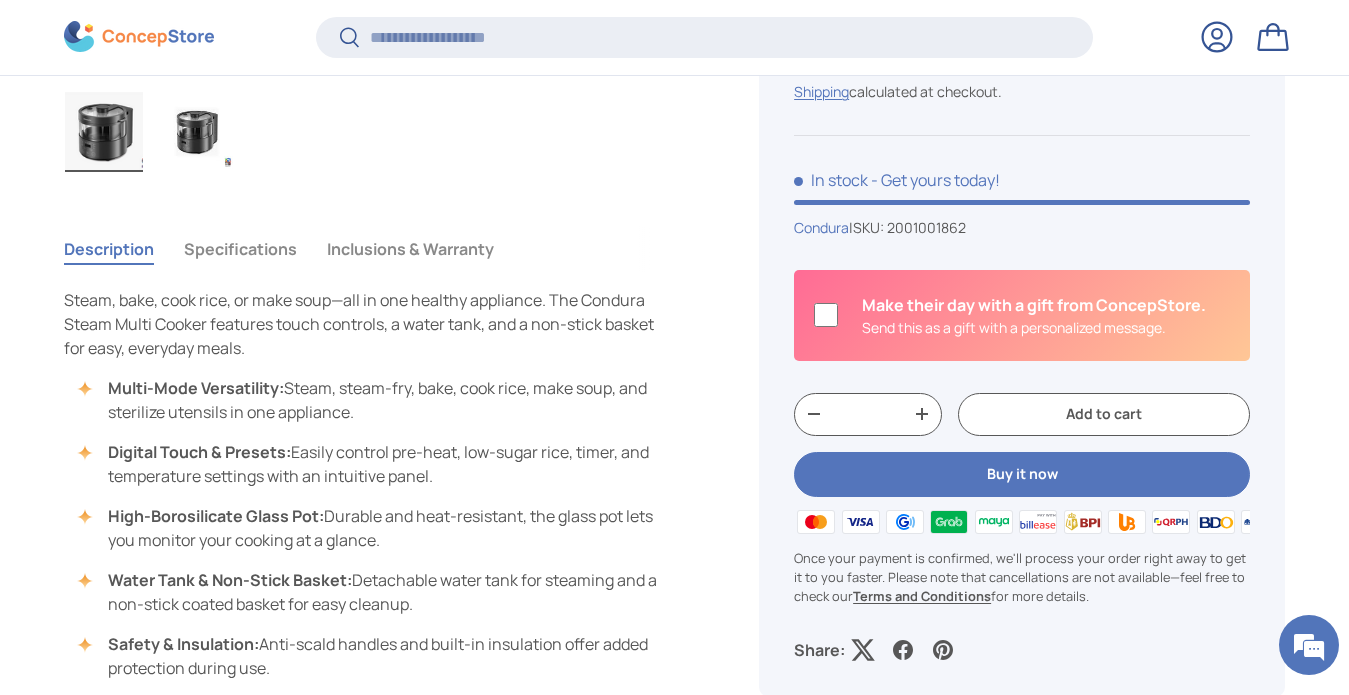 scroll, scrollTop: 796, scrollLeft: 0, axis: vertical 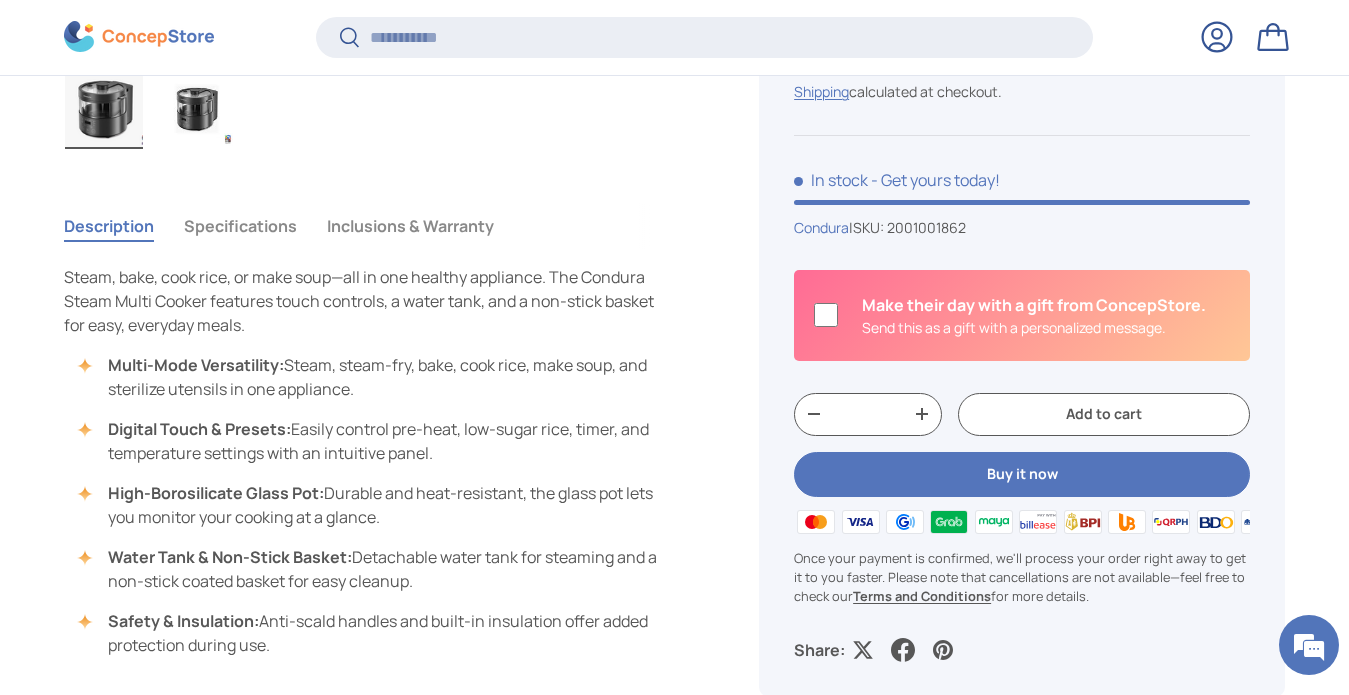 click at bounding box center [903, 651] 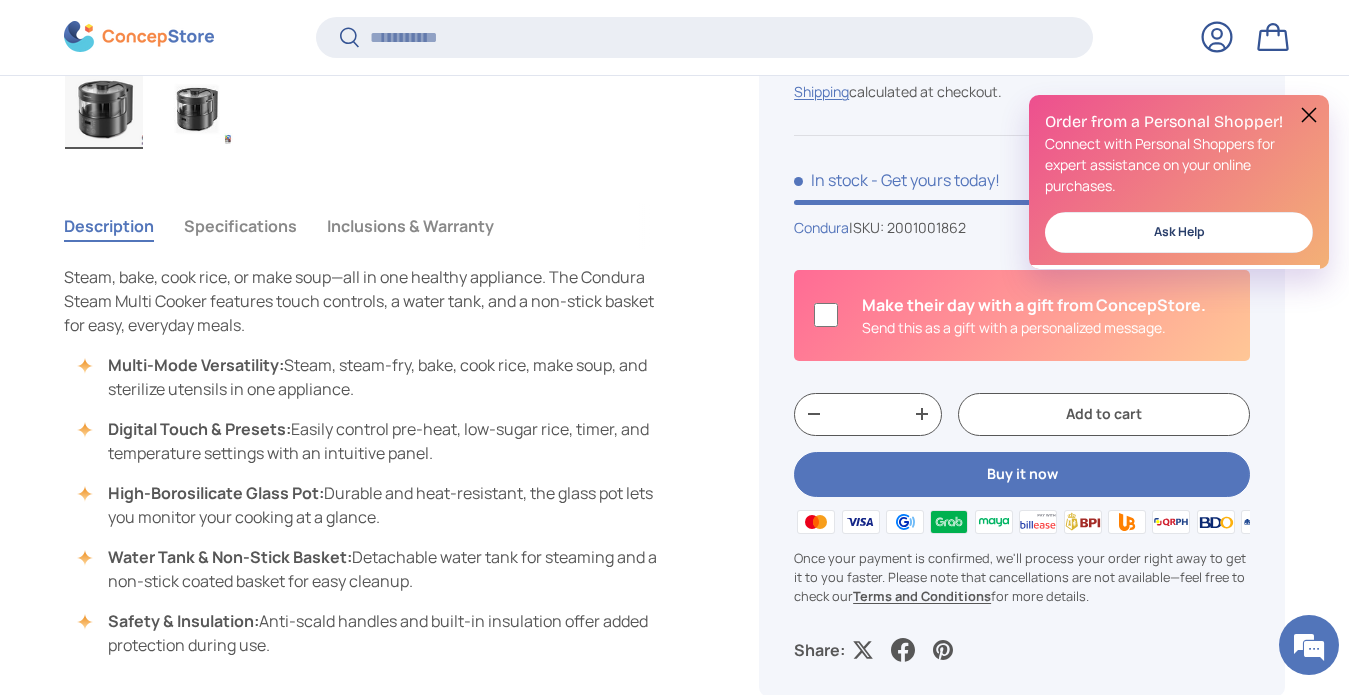 scroll, scrollTop: 0, scrollLeft: 0, axis: both 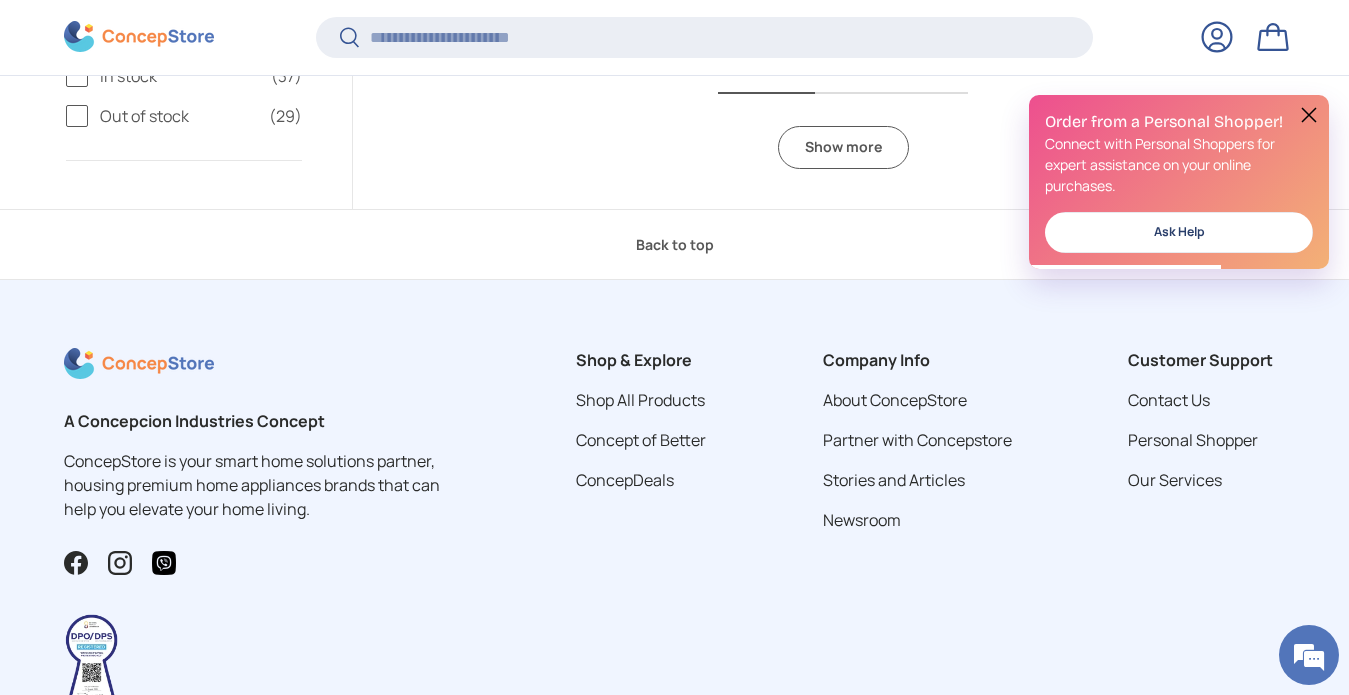 click on "Show more" at bounding box center [843, 147] 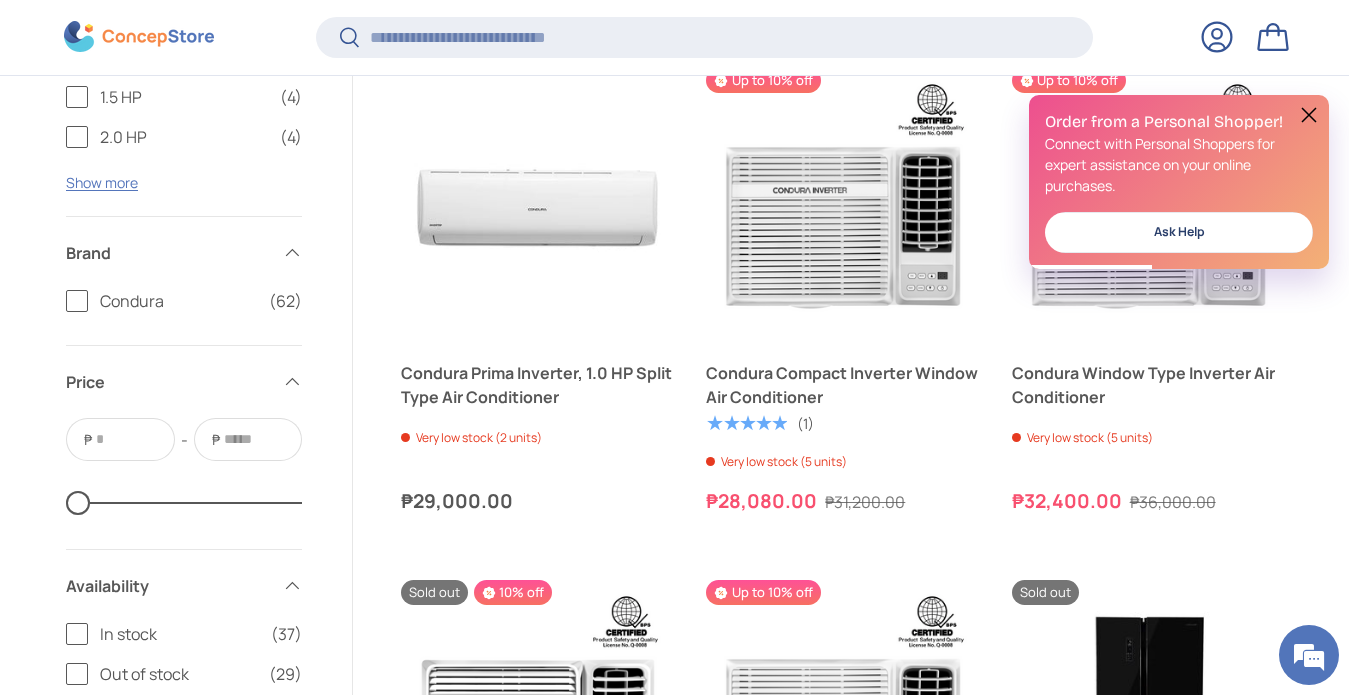 scroll, scrollTop: 0, scrollLeft: 0, axis: both 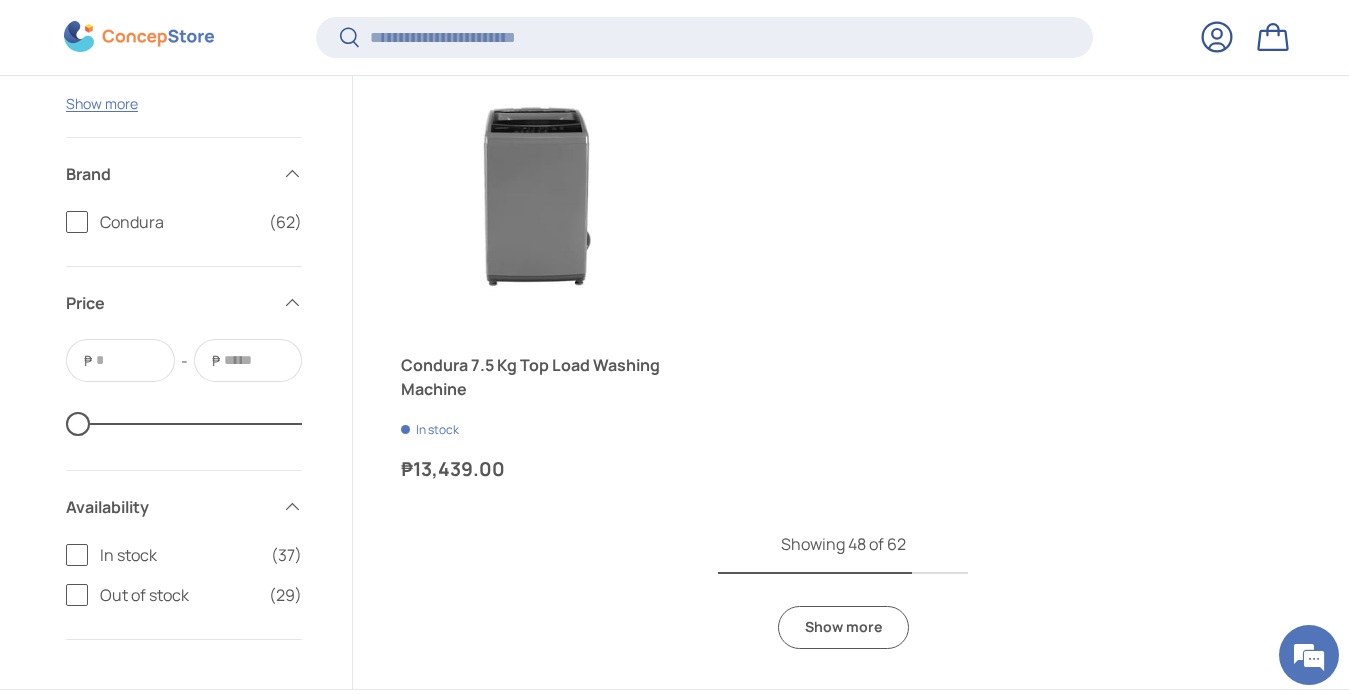 click on "Show more" at bounding box center [843, 627] 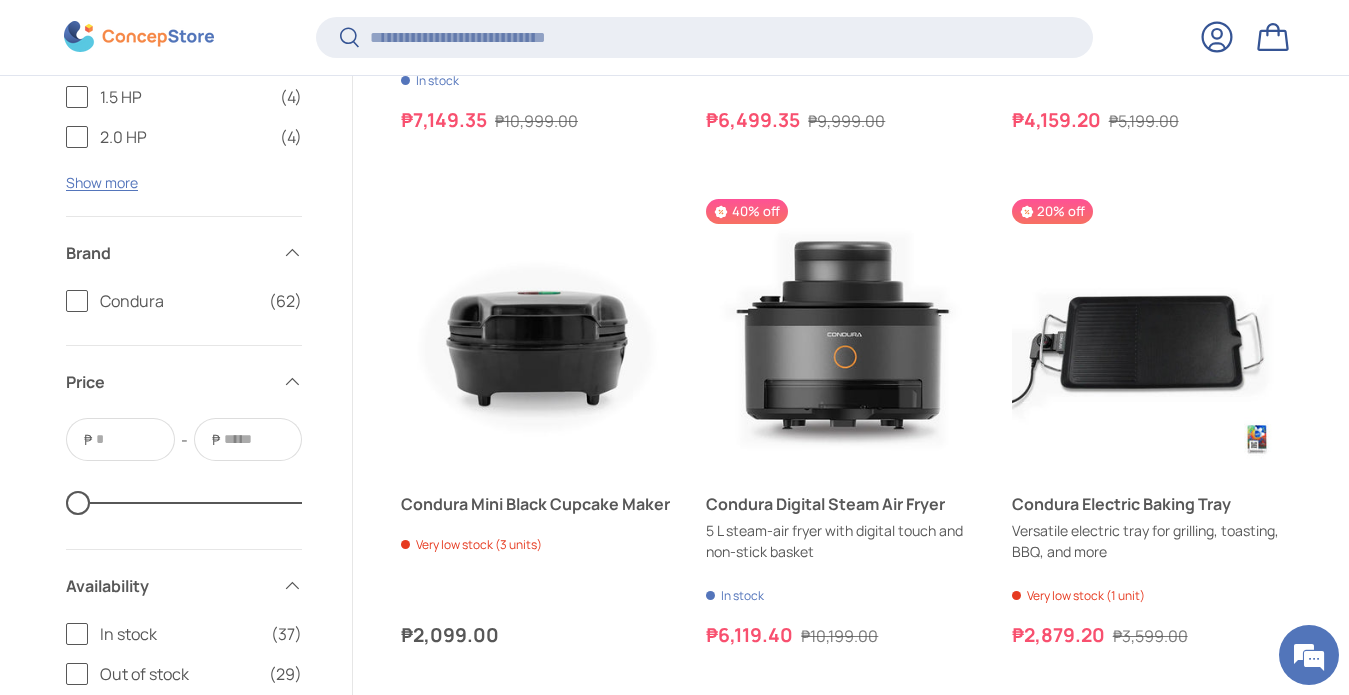 scroll, scrollTop: 9072, scrollLeft: 0, axis: vertical 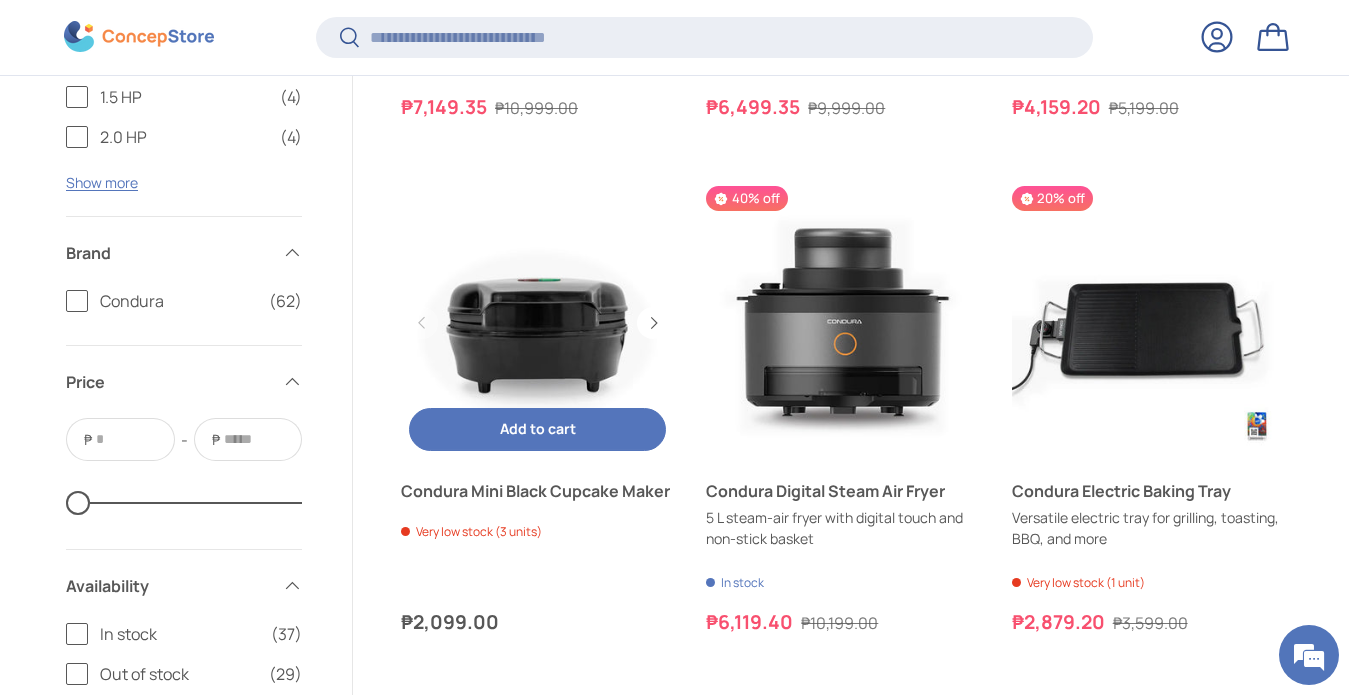 click at bounding box center (537, 322) 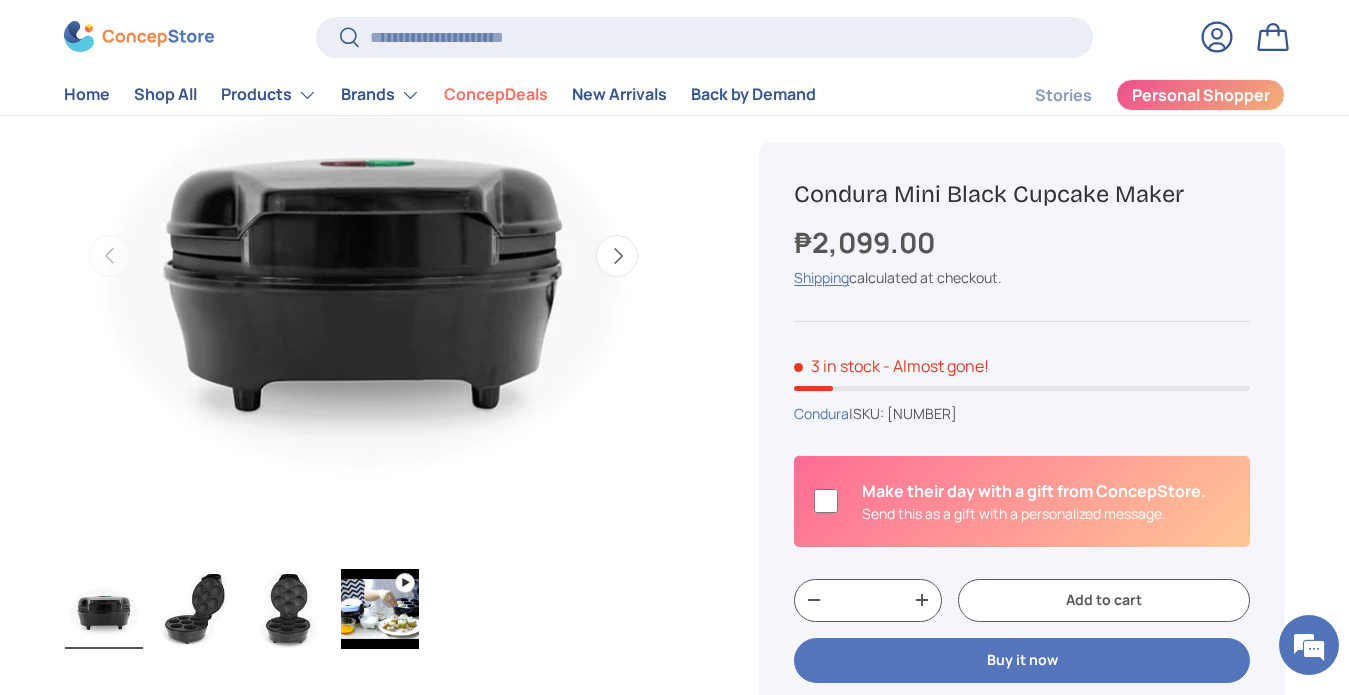 scroll, scrollTop: 300, scrollLeft: 0, axis: vertical 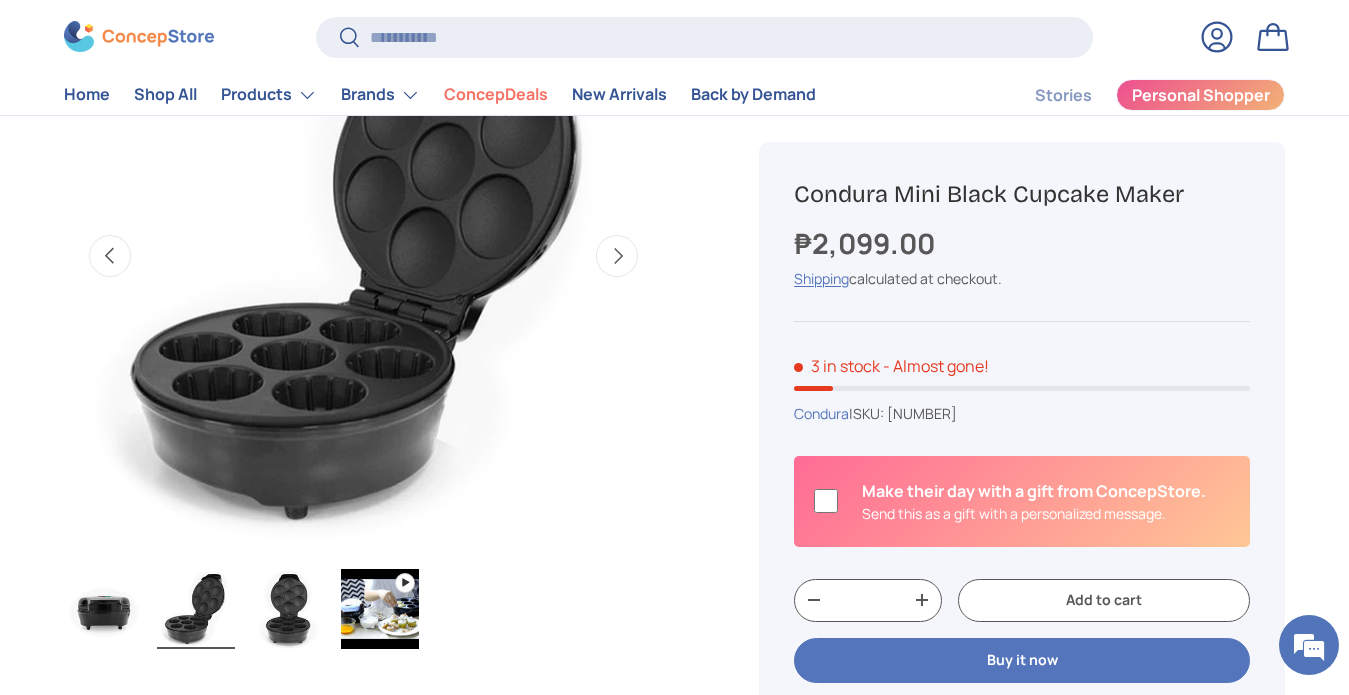 click on "Next" at bounding box center (617, 256) 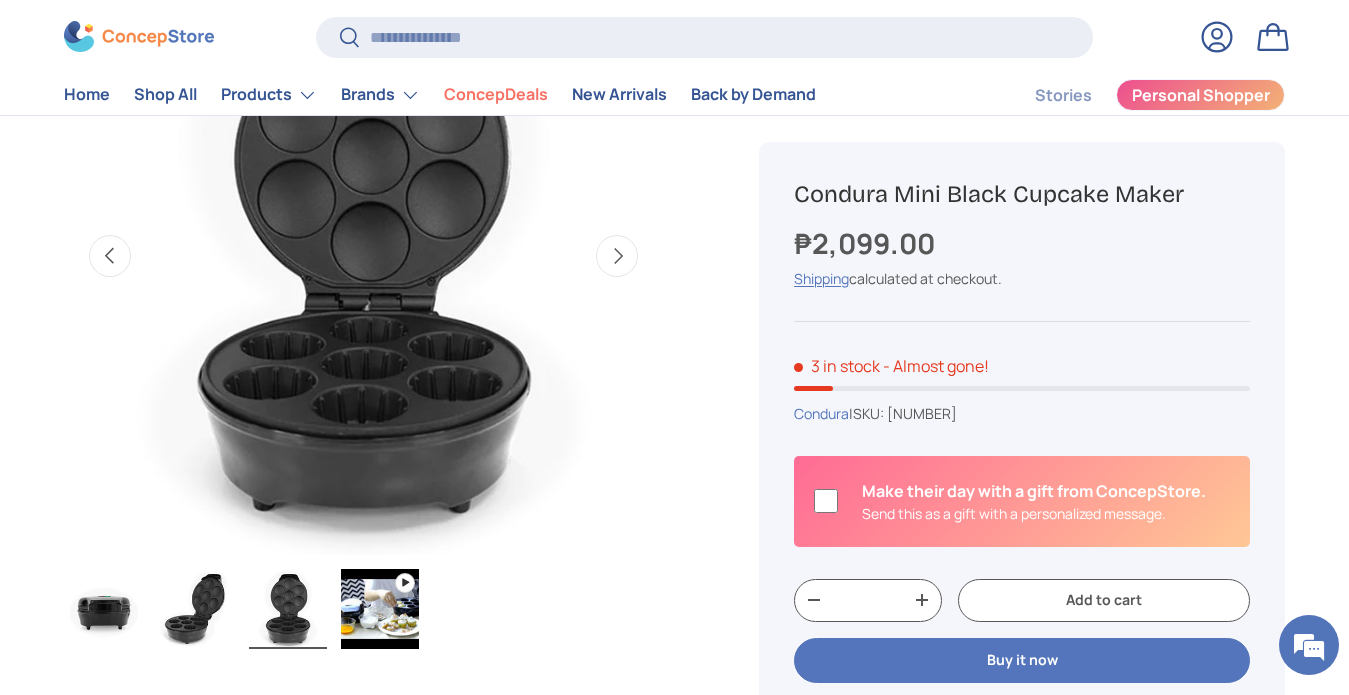 click on "Next" at bounding box center [617, 256] 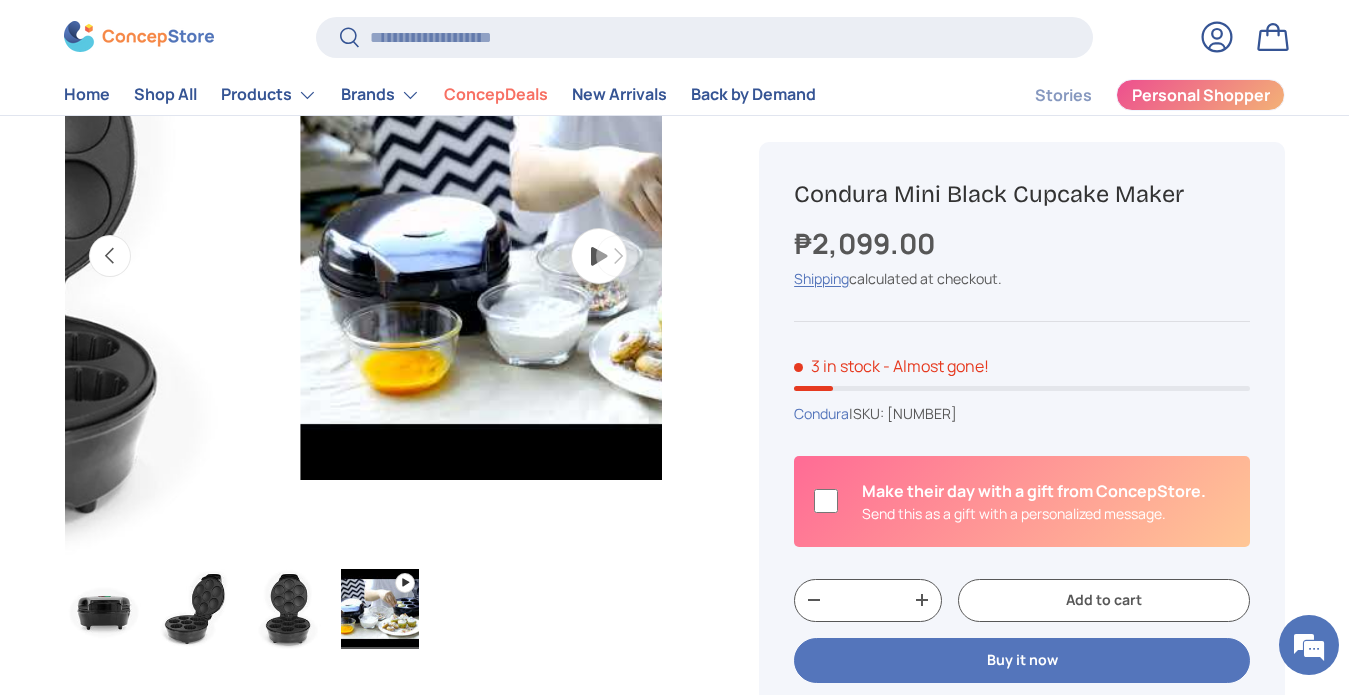 scroll, scrollTop: 0, scrollLeft: 1827, axis: horizontal 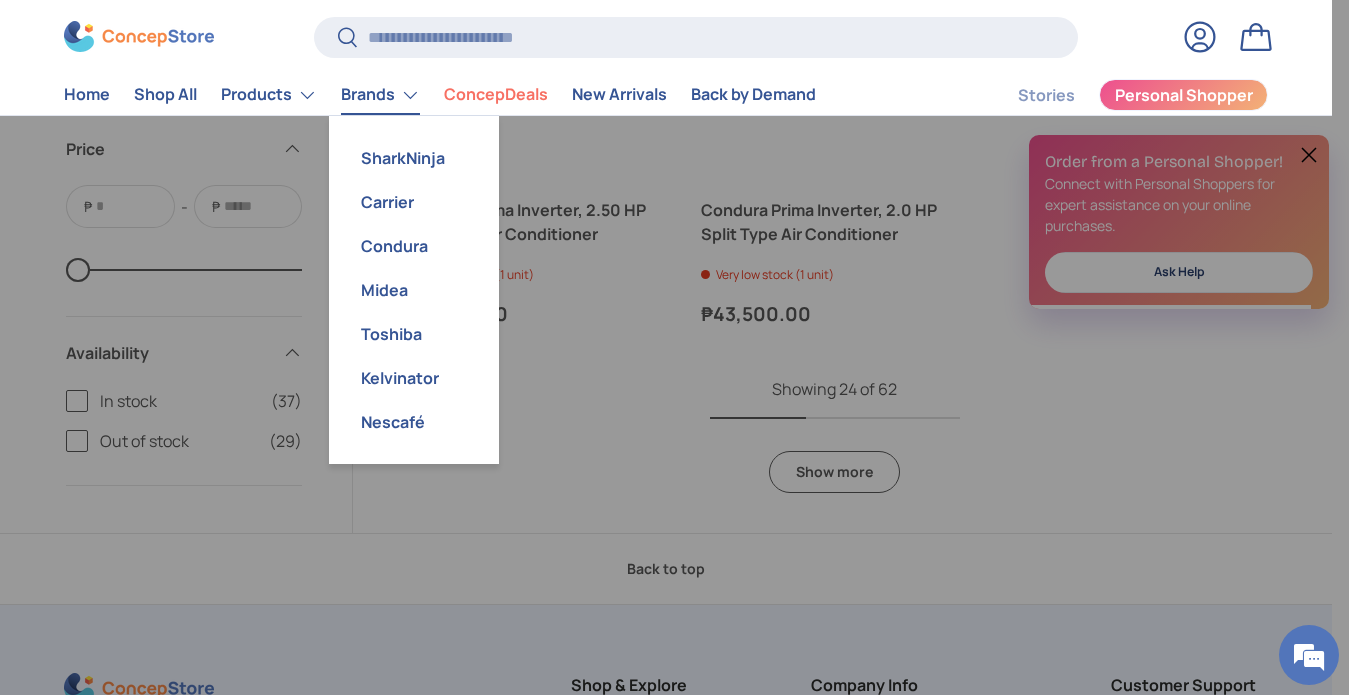 click on "Brands" at bounding box center (380, 95) 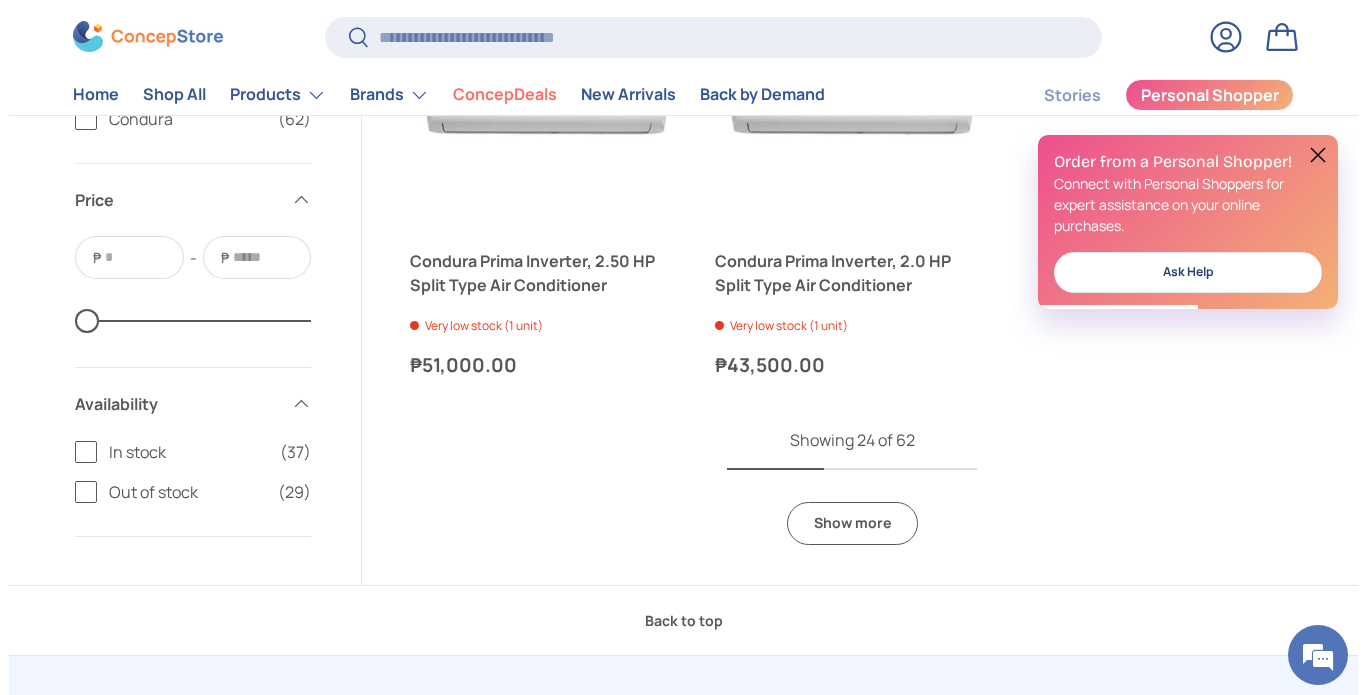 scroll, scrollTop: 0, scrollLeft: 0, axis: both 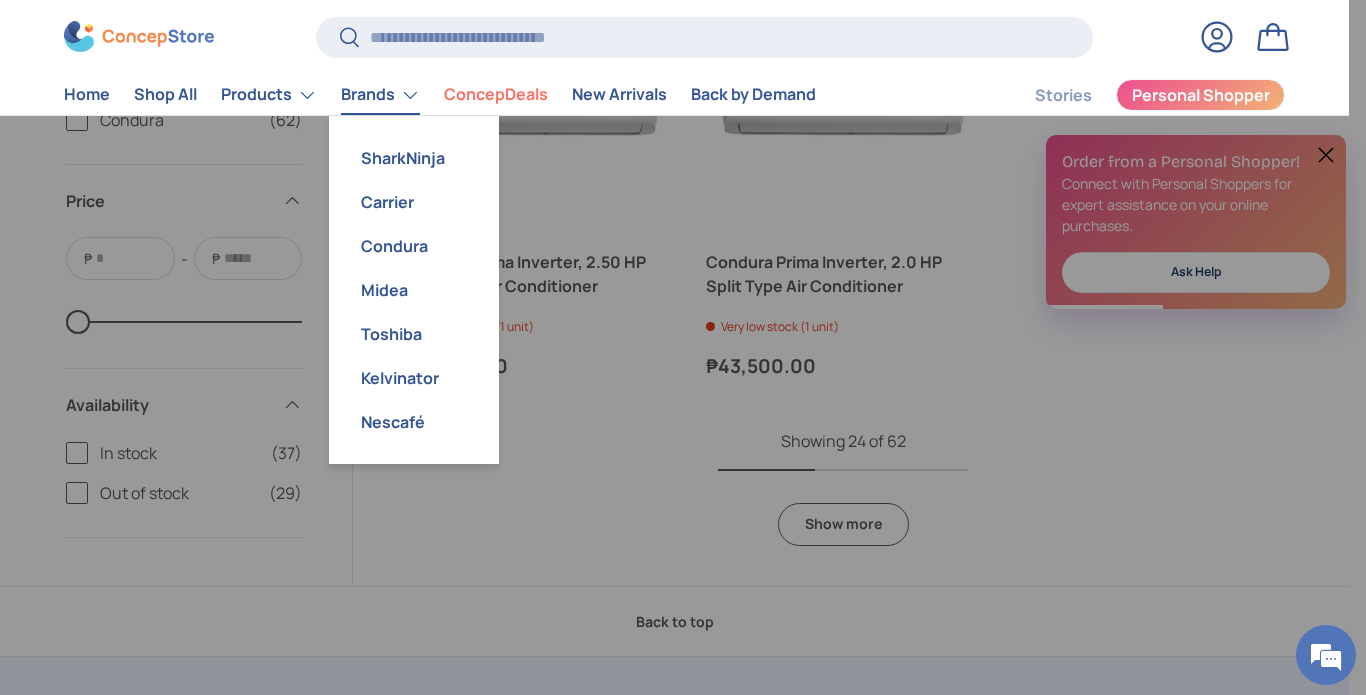 click on "Brands" at bounding box center [380, 95] 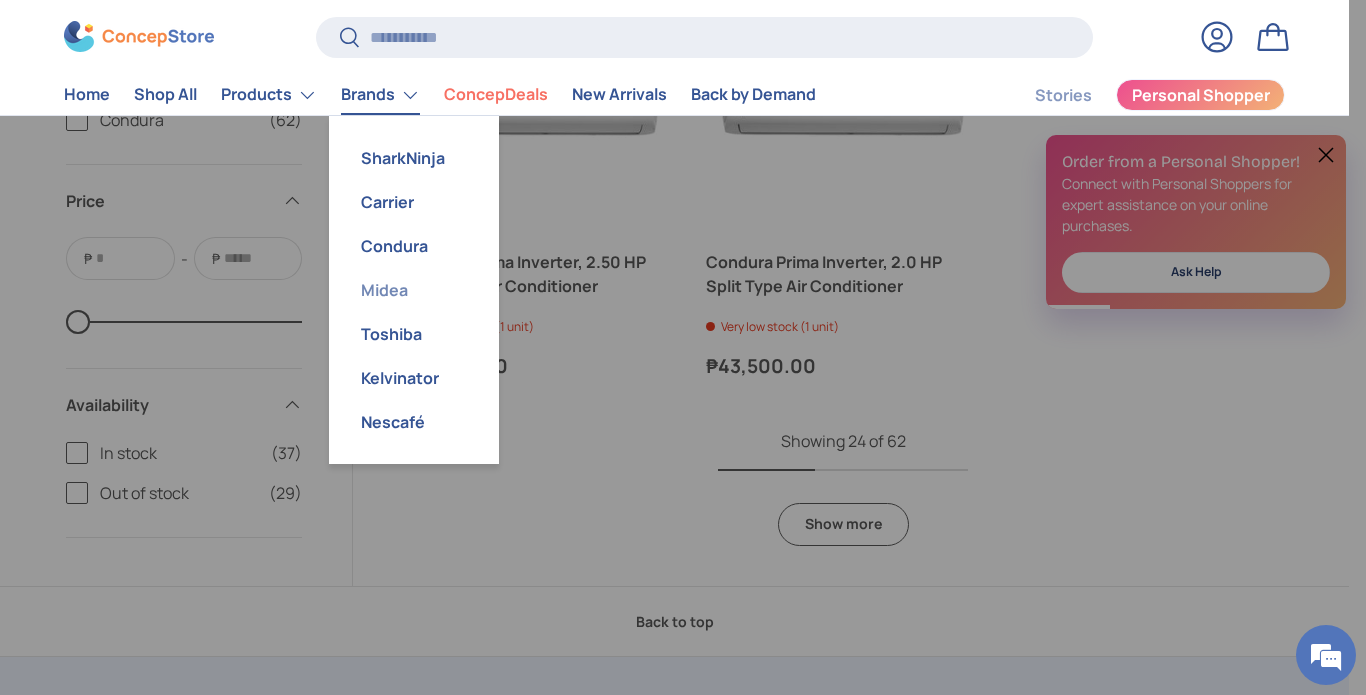 click on "Midea" at bounding box center (414, 290) 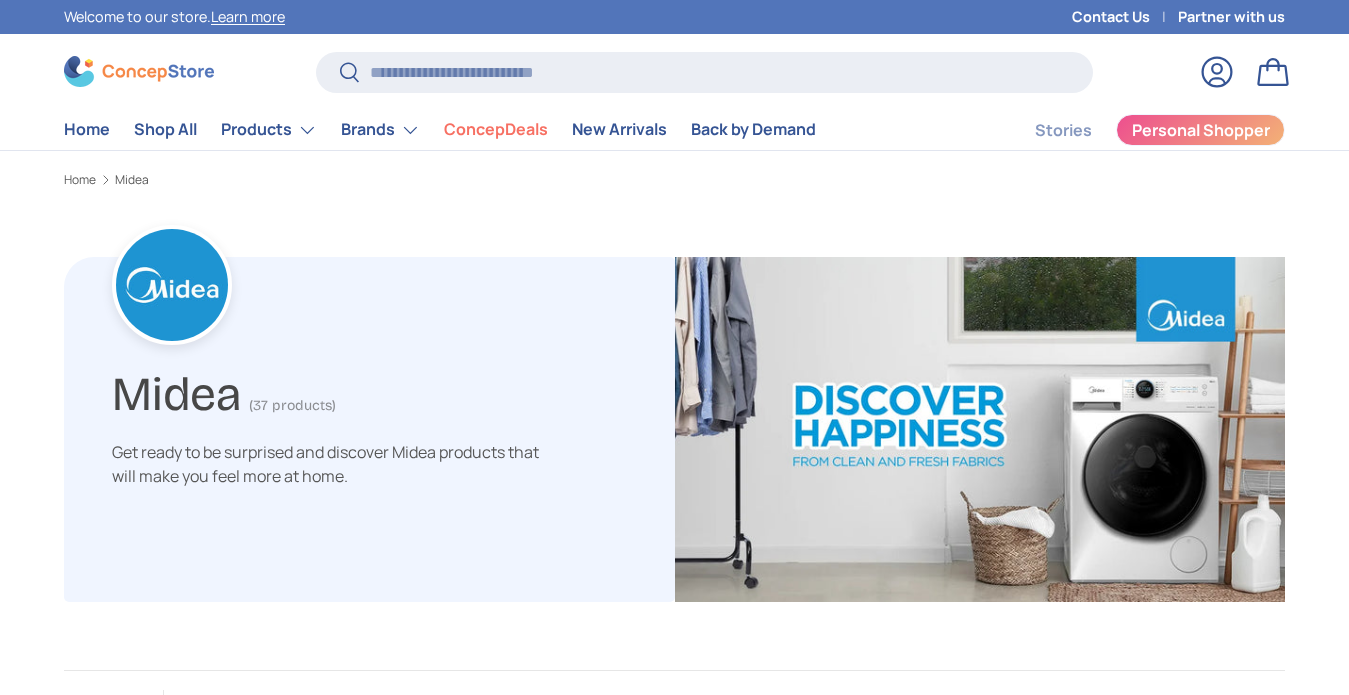 scroll, scrollTop: 0, scrollLeft: 0, axis: both 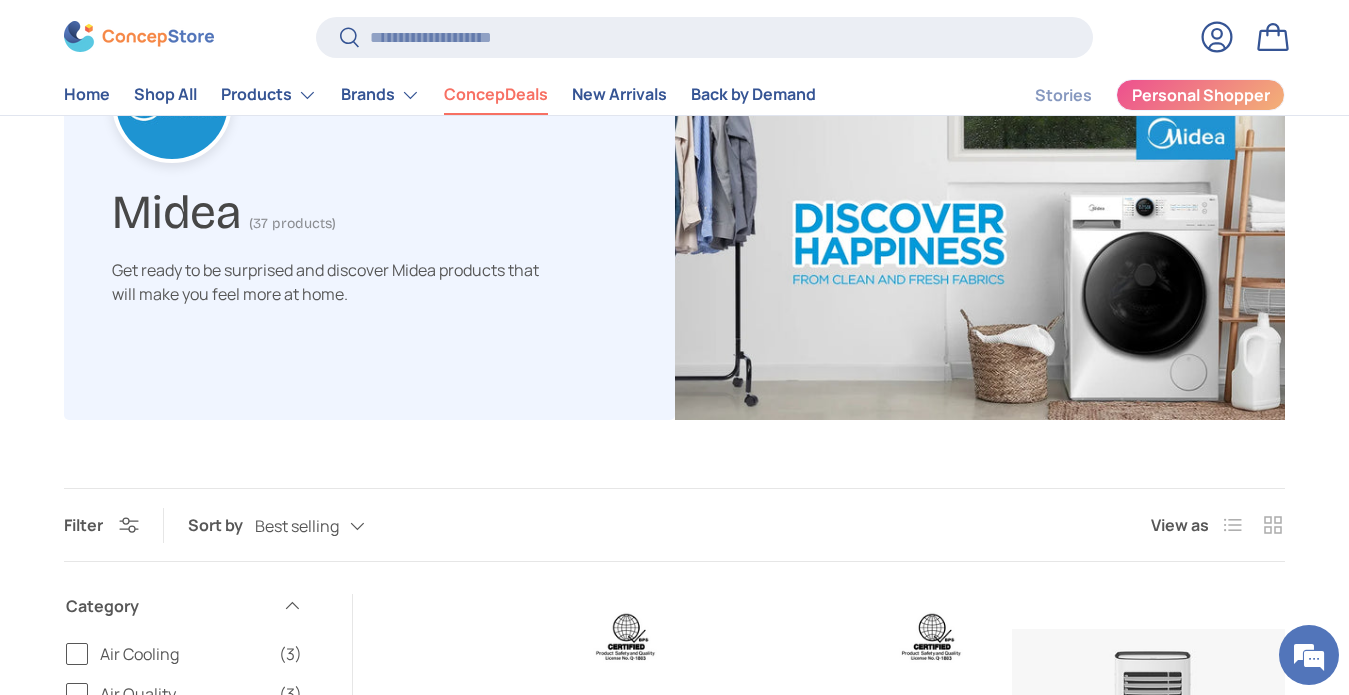 click on "ConcepDeals" at bounding box center (496, 95) 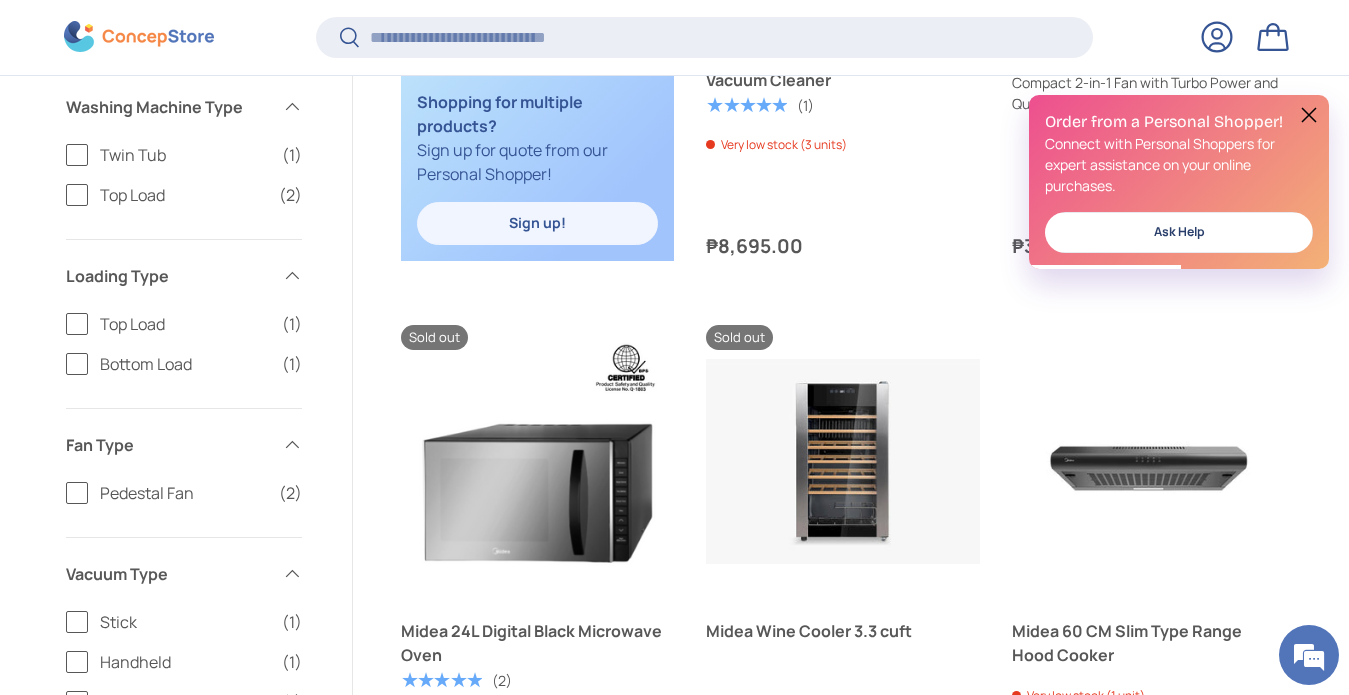 scroll, scrollTop: 1583, scrollLeft: 0, axis: vertical 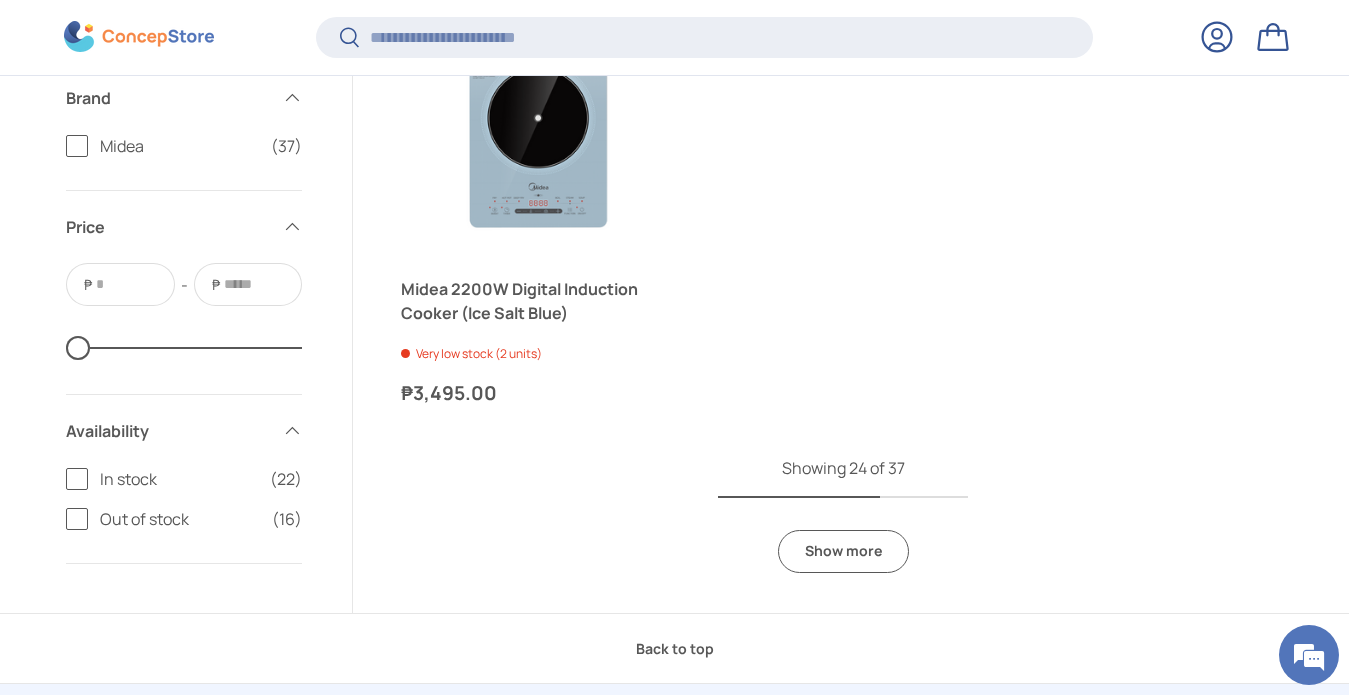 click on "Show more" at bounding box center [843, 551] 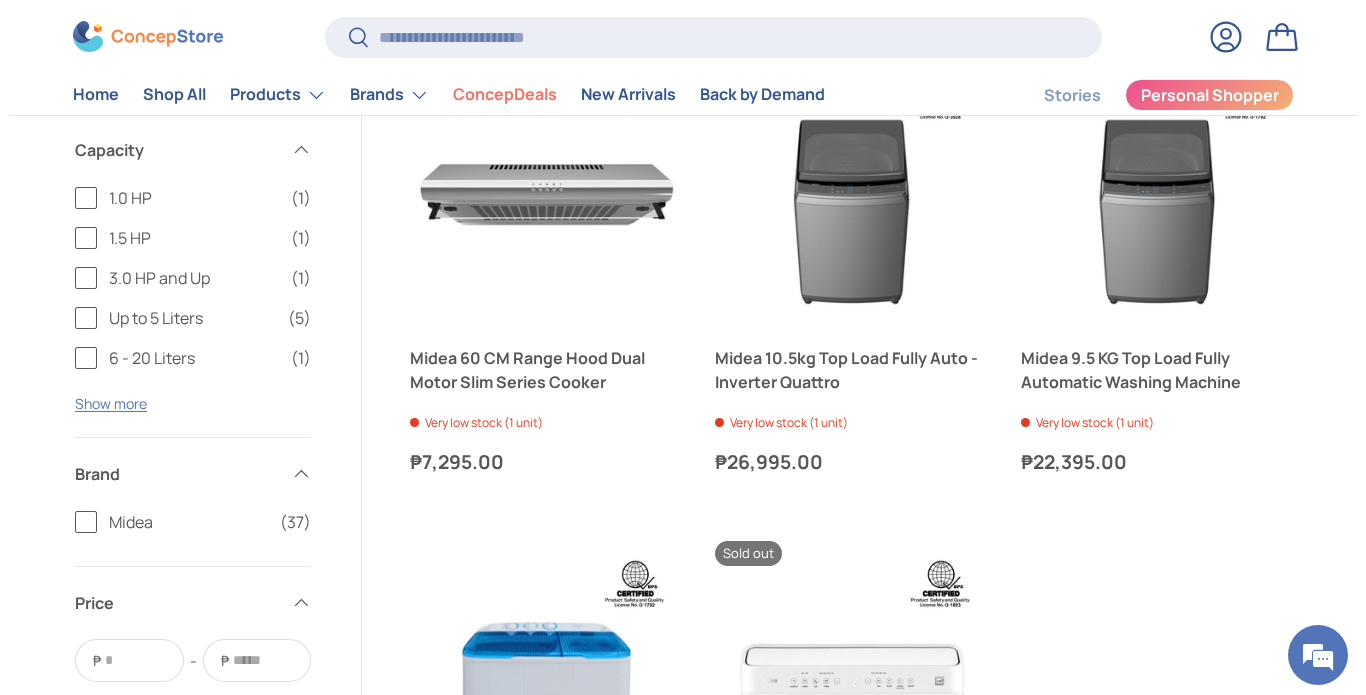 scroll, scrollTop: 5787, scrollLeft: 0, axis: vertical 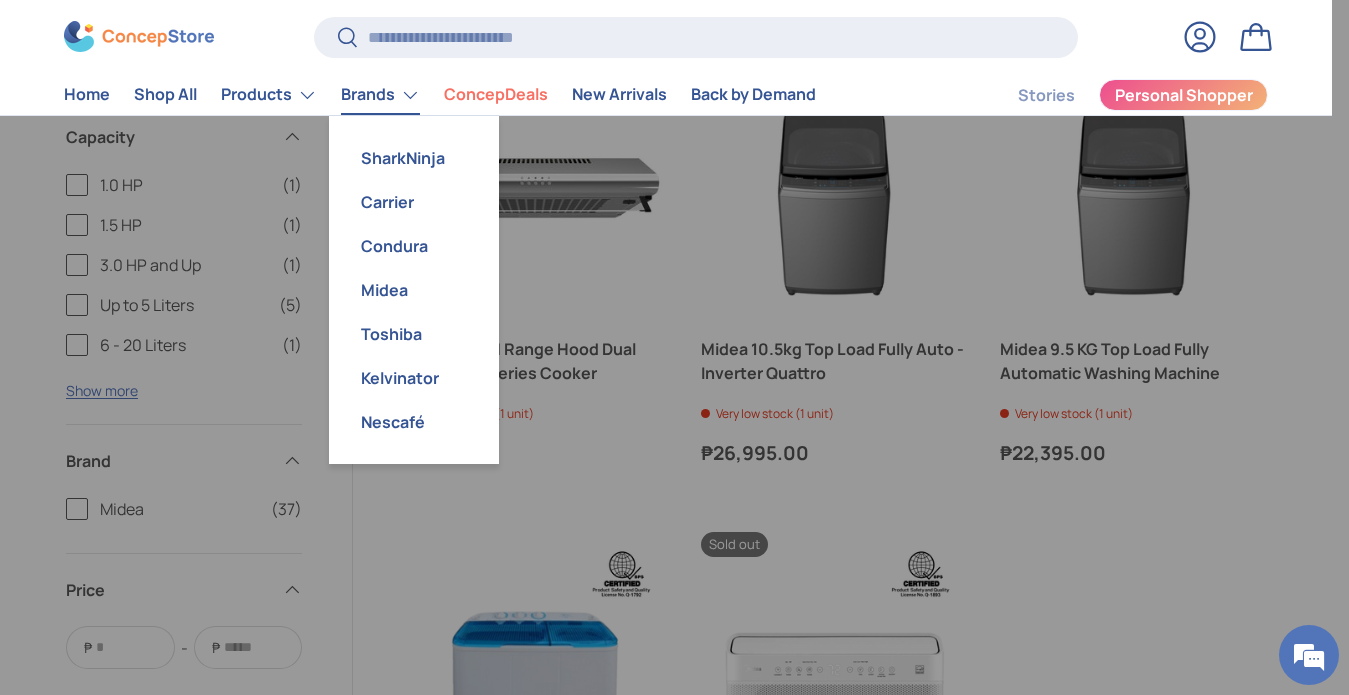 click on "Brands" at bounding box center [380, 95] 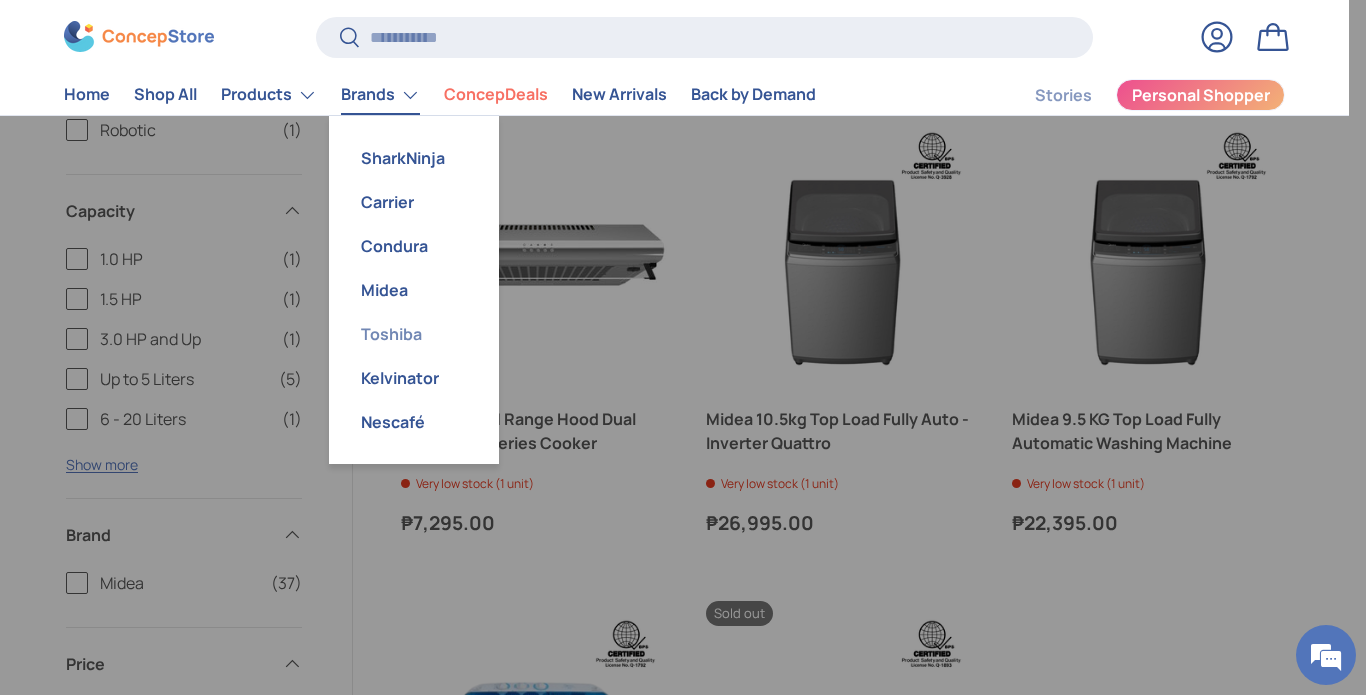 click on "Toshiba" at bounding box center [414, 334] 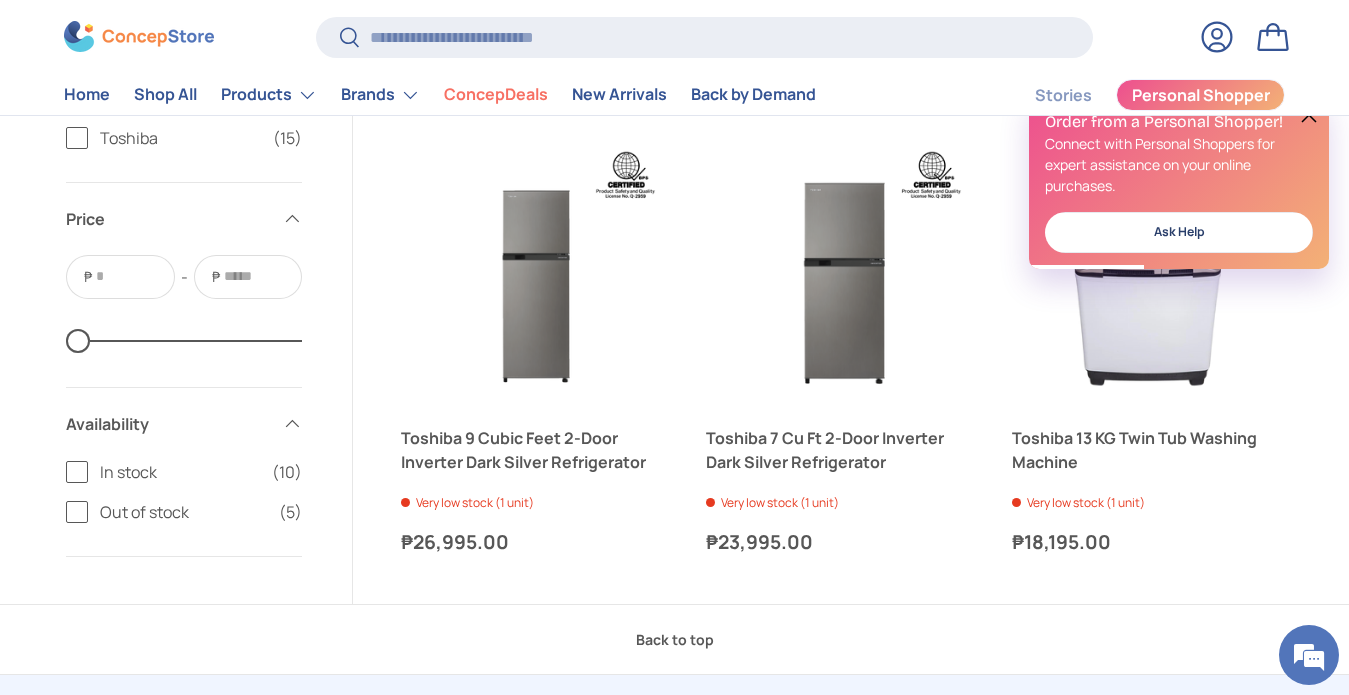 scroll, scrollTop: 2800, scrollLeft: 0, axis: vertical 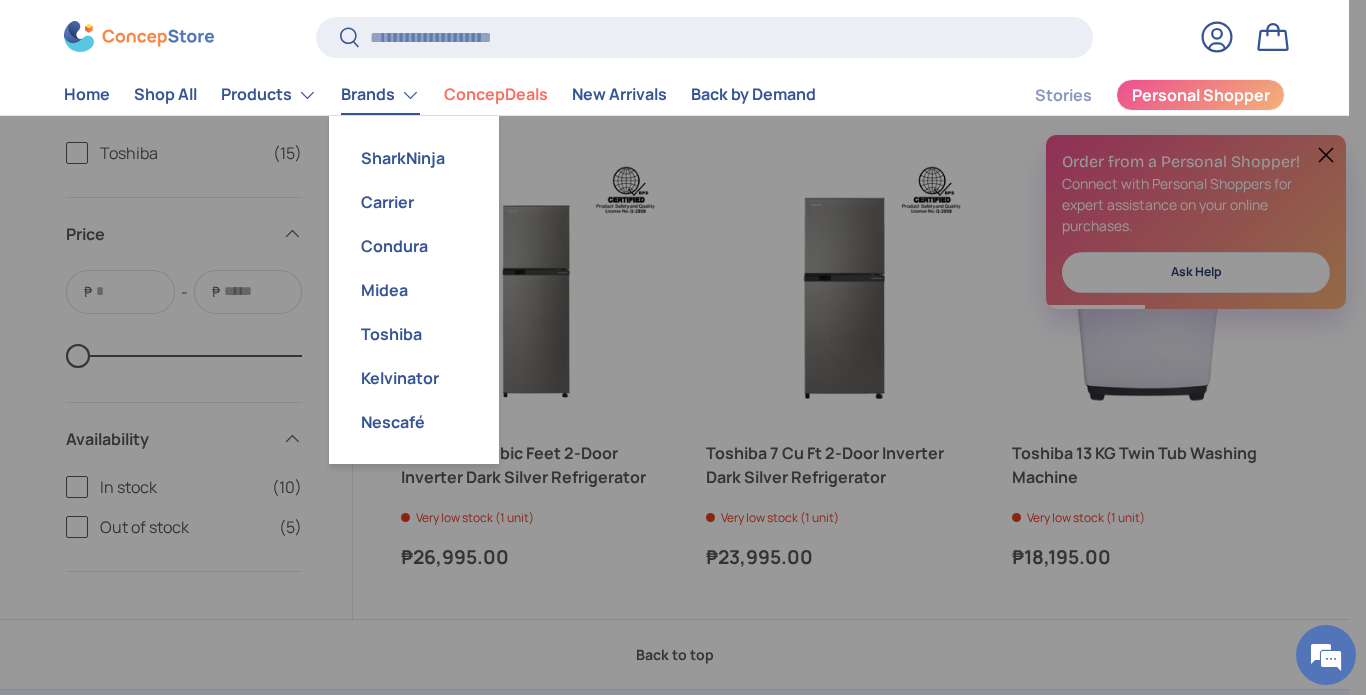 click on "Brands" at bounding box center [380, 95] 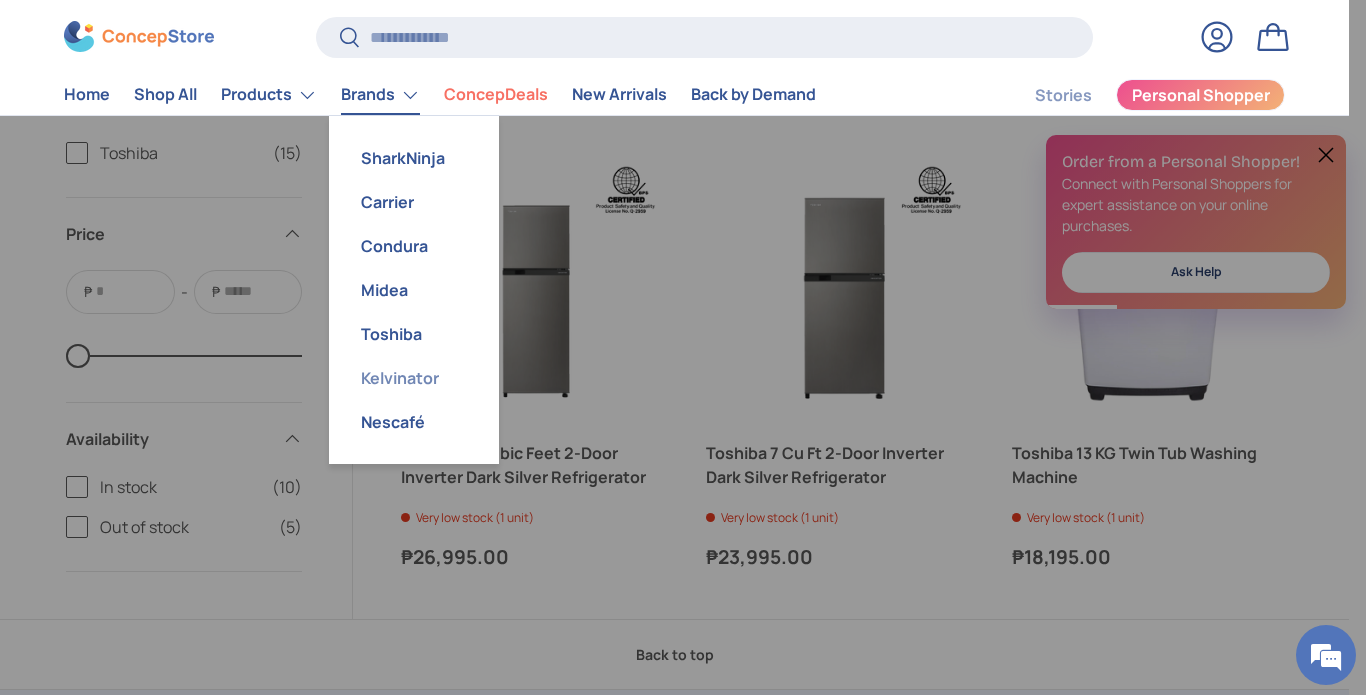 click on "Kelvinator" at bounding box center (414, 378) 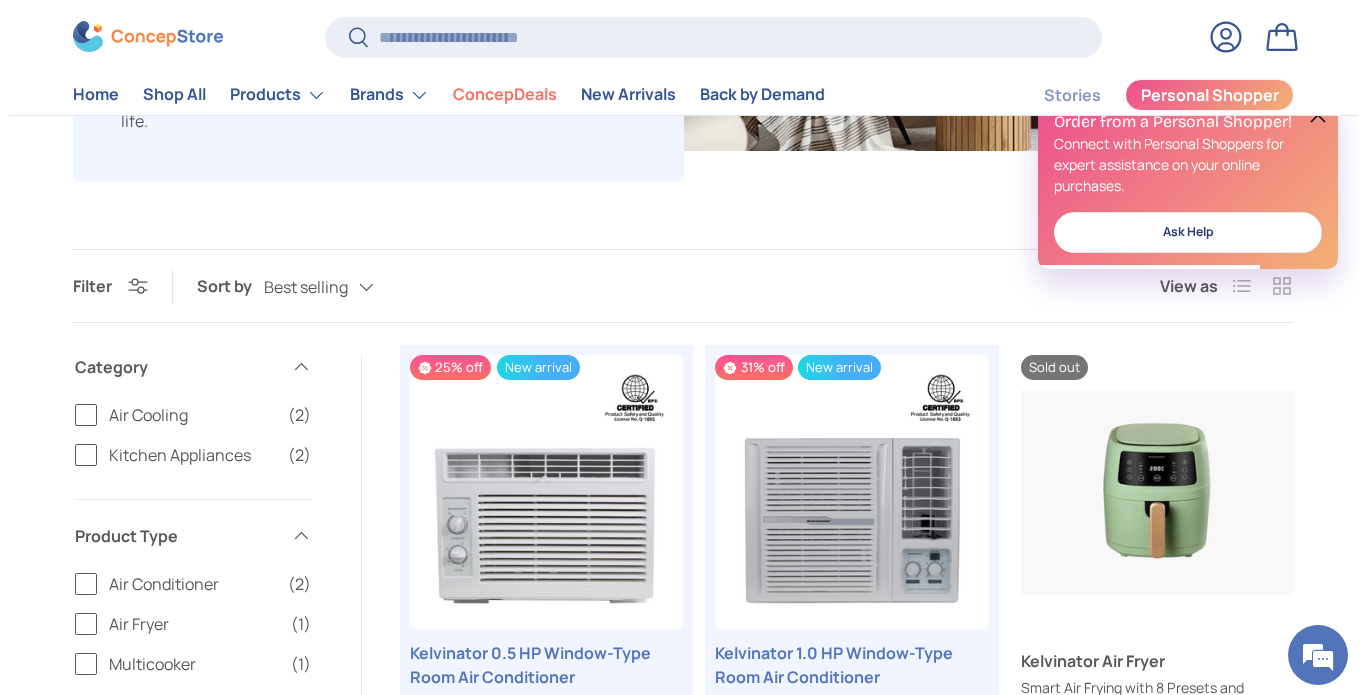 scroll, scrollTop: 423, scrollLeft: 0, axis: vertical 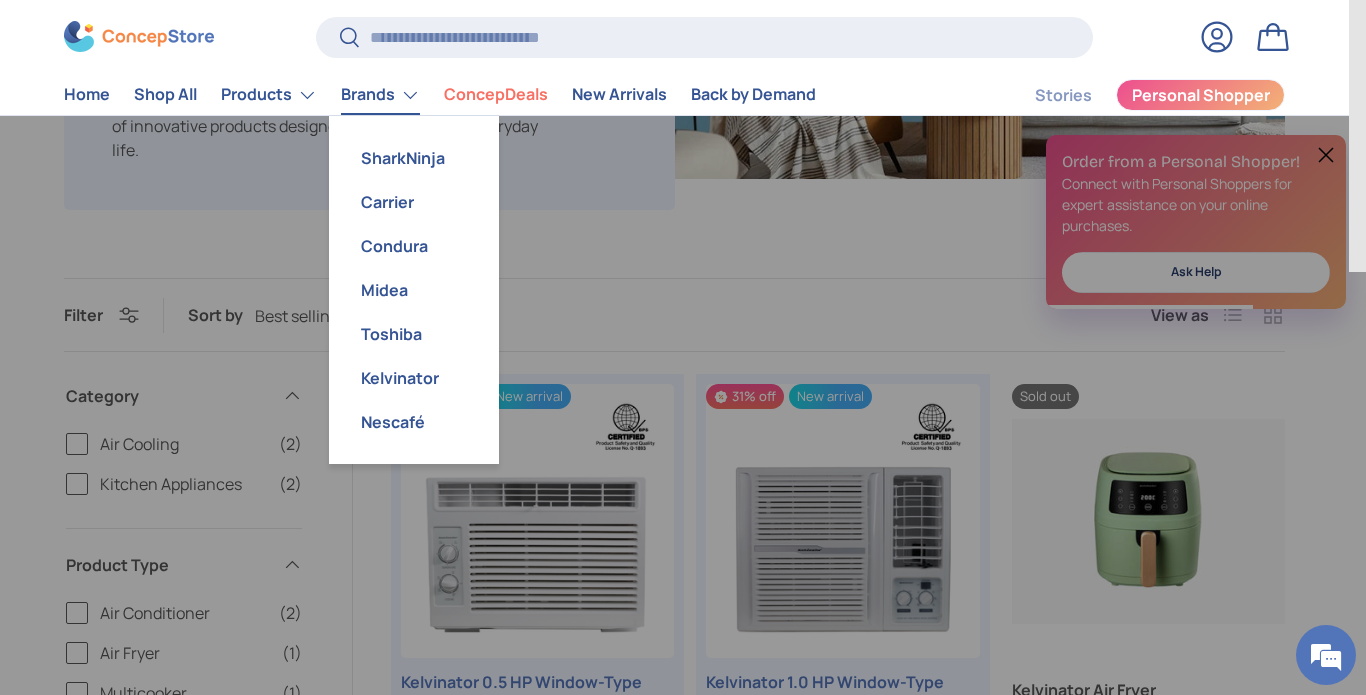 click on "Brands" at bounding box center [380, 95] 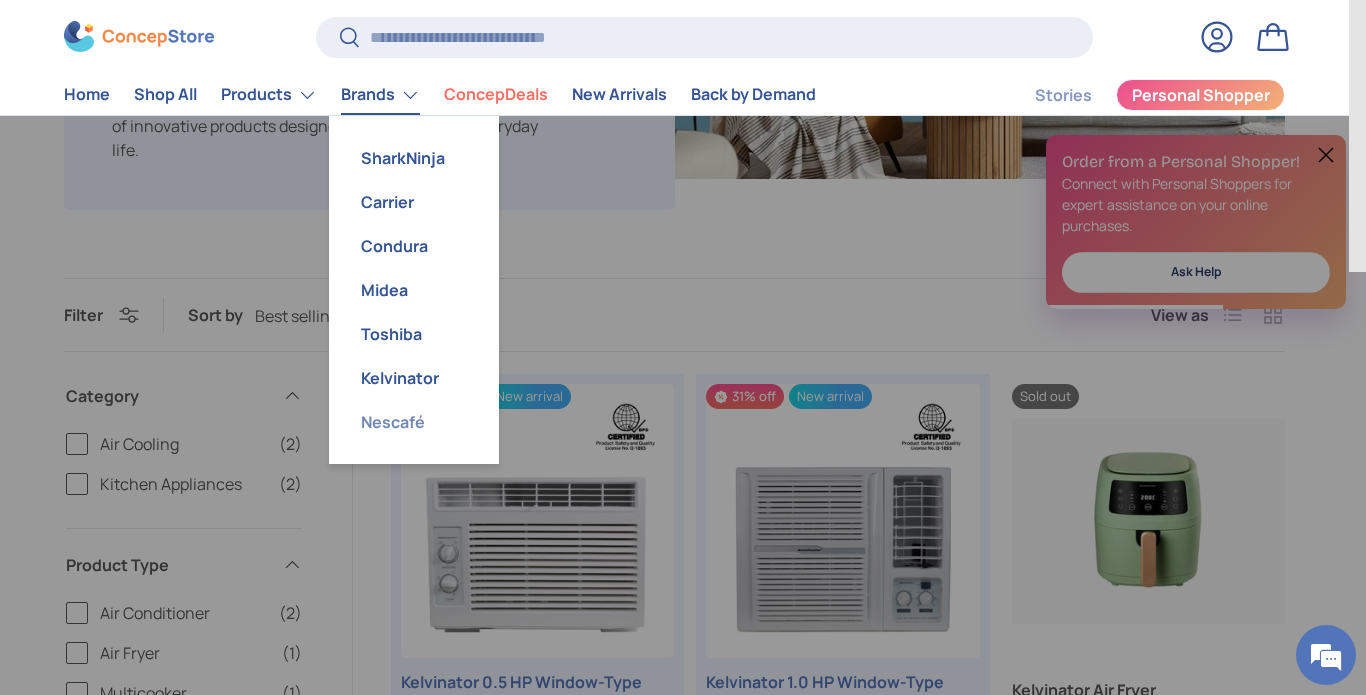 click on "Nescafé" at bounding box center (414, 422) 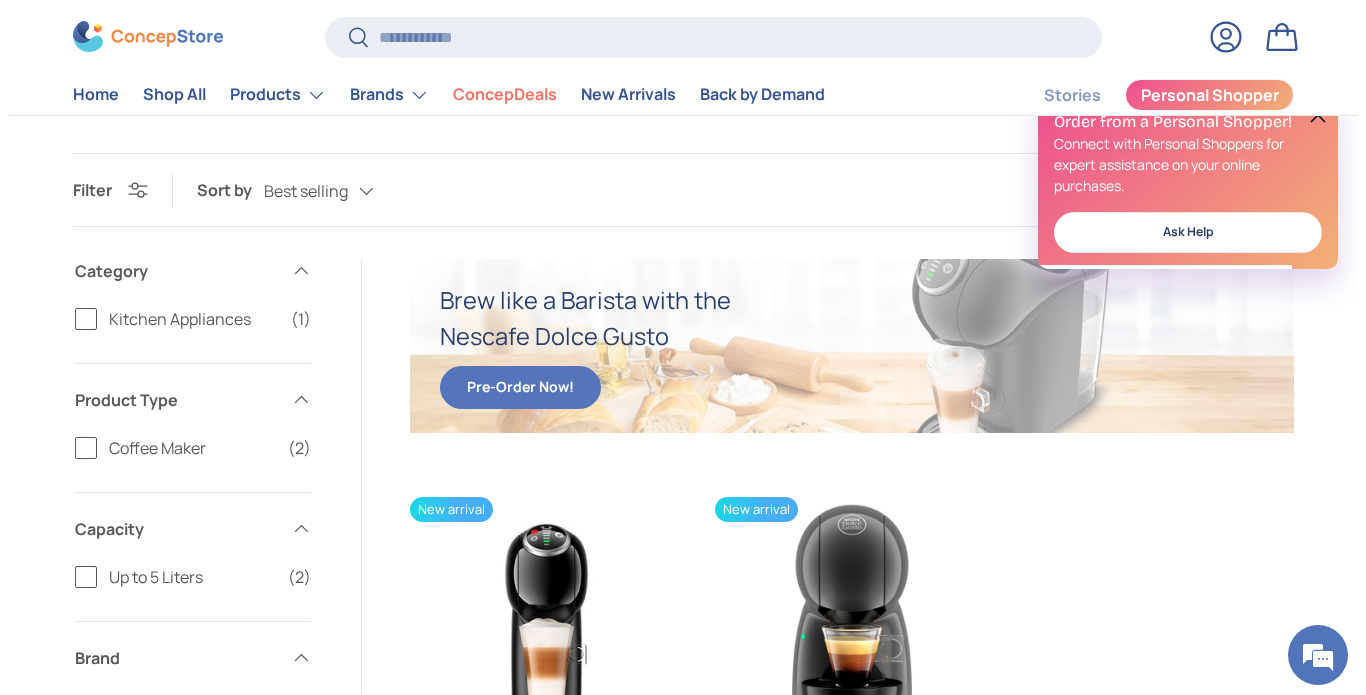 scroll, scrollTop: 200, scrollLeft: 0, axis: vertical 